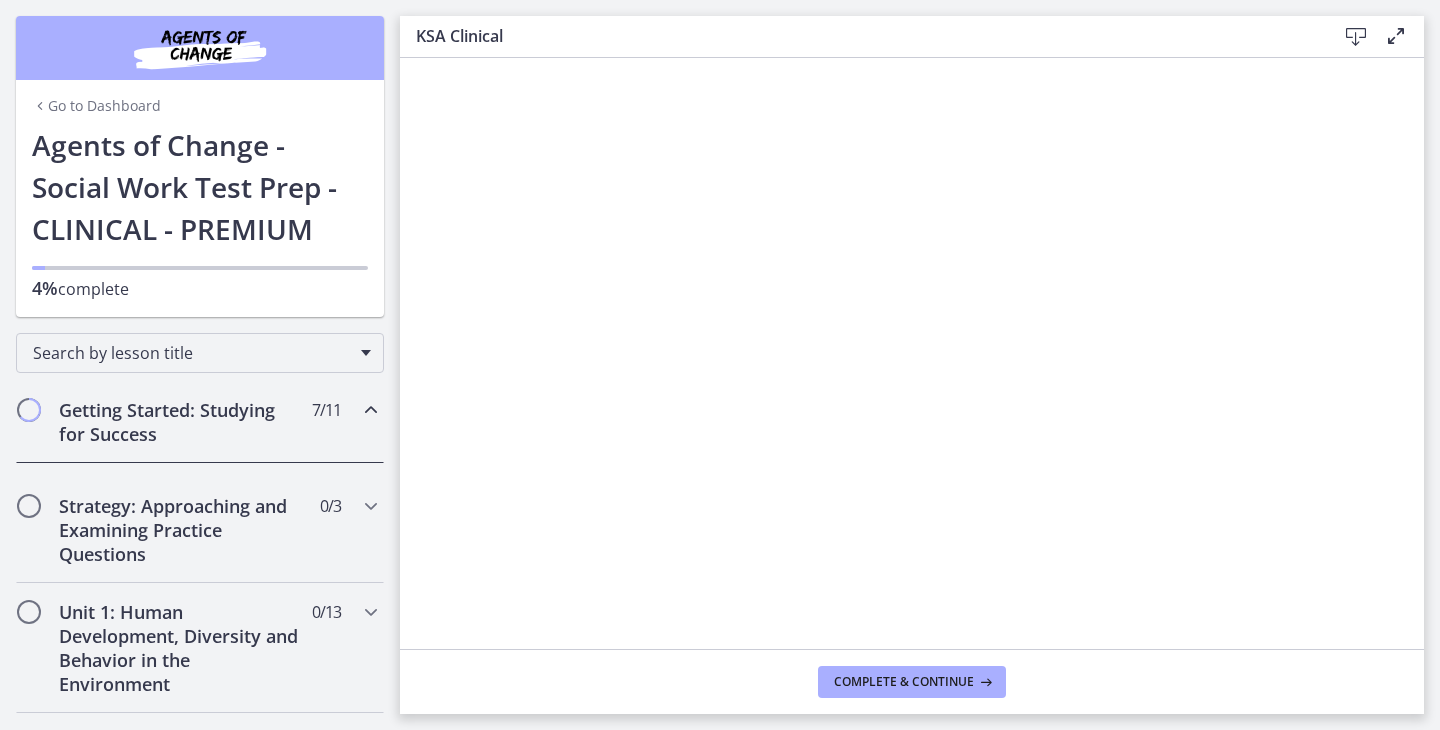 scroll, scrollTop: 0, scrollLeft: 0, axis: both 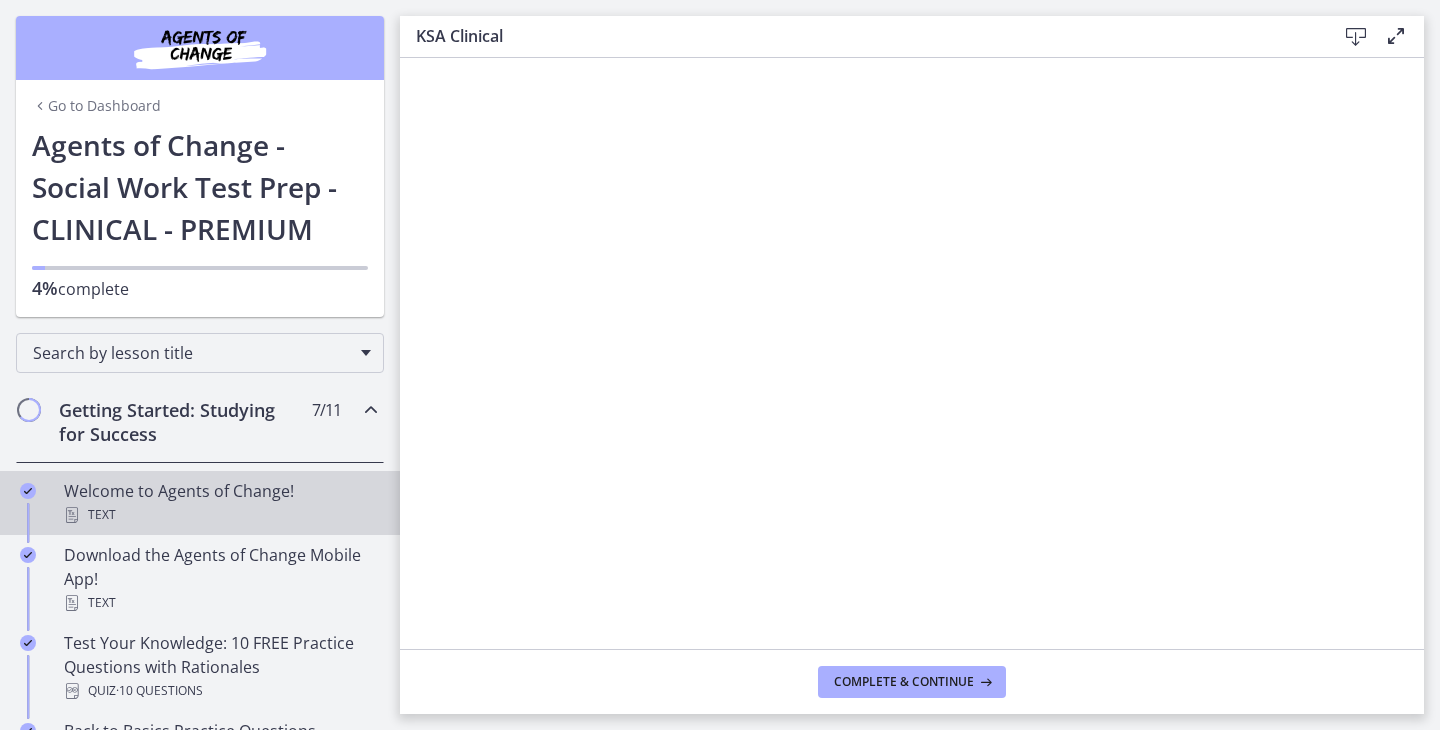 click on "Welcome to Agents of Change!
Text" at bounding box center [220, 503] 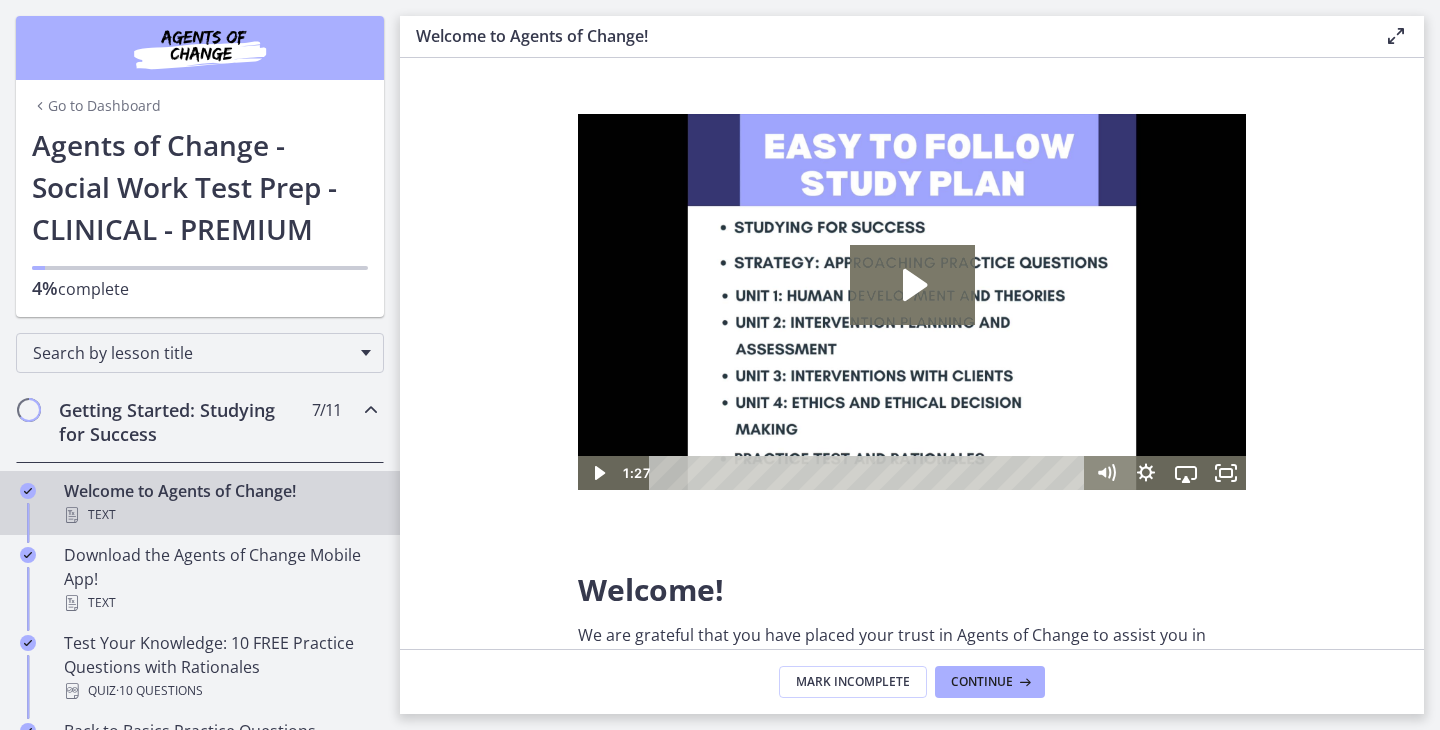 scroll, scrollTop: 0, scrollLeft: 0, axis: both 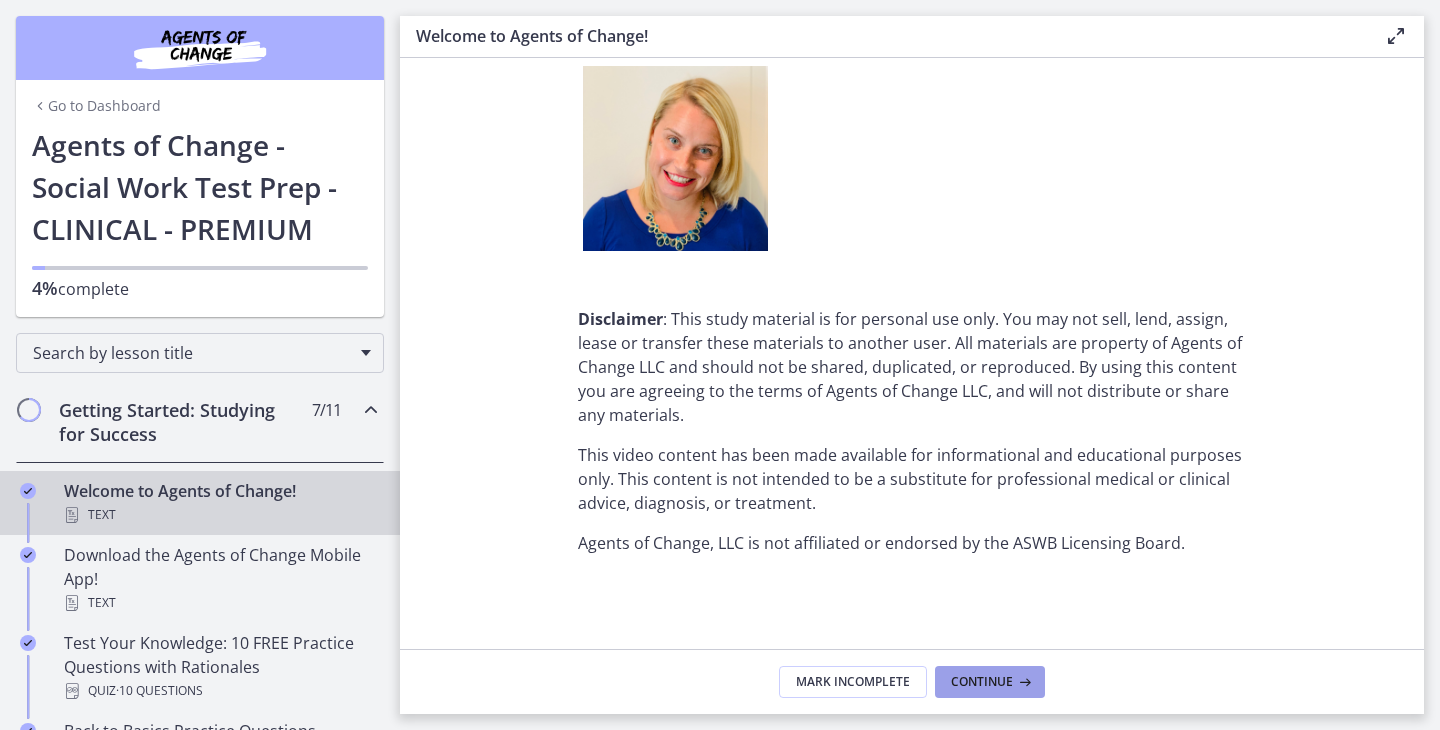 click on "Continue" at bounding box center [982, 682] 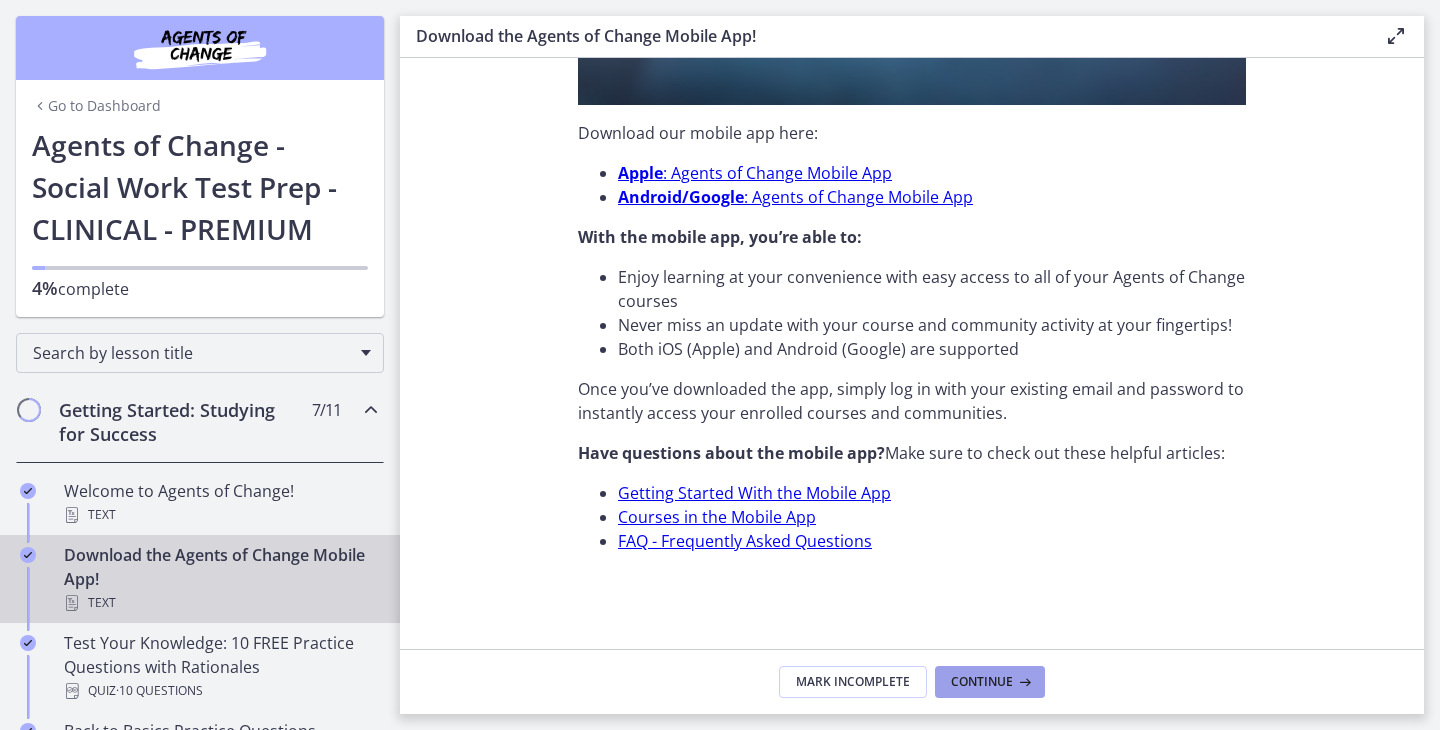 scroll, scrollTop: 633, scrollLeft: 0, axis: vertical 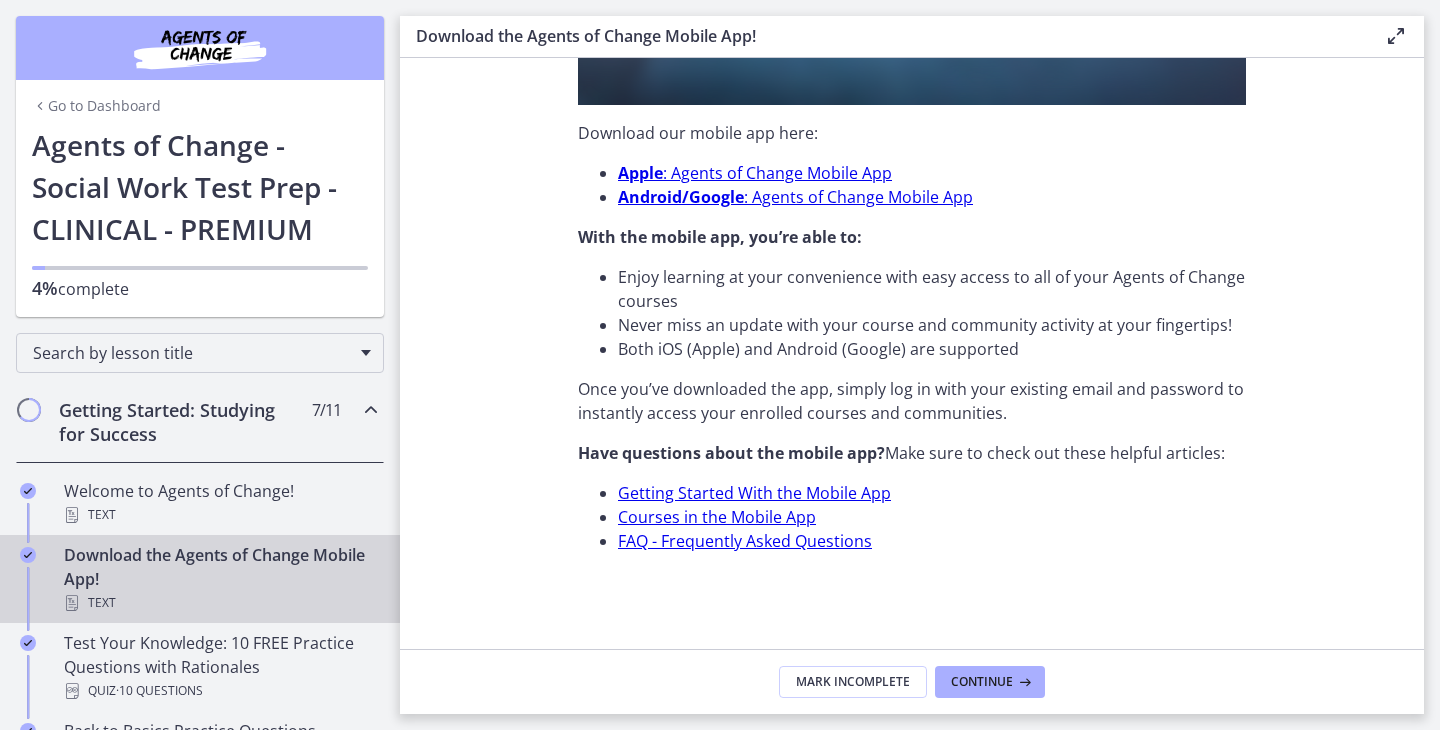 click on "Mark Incomplete
Continue" at bounding box center [912, 681] 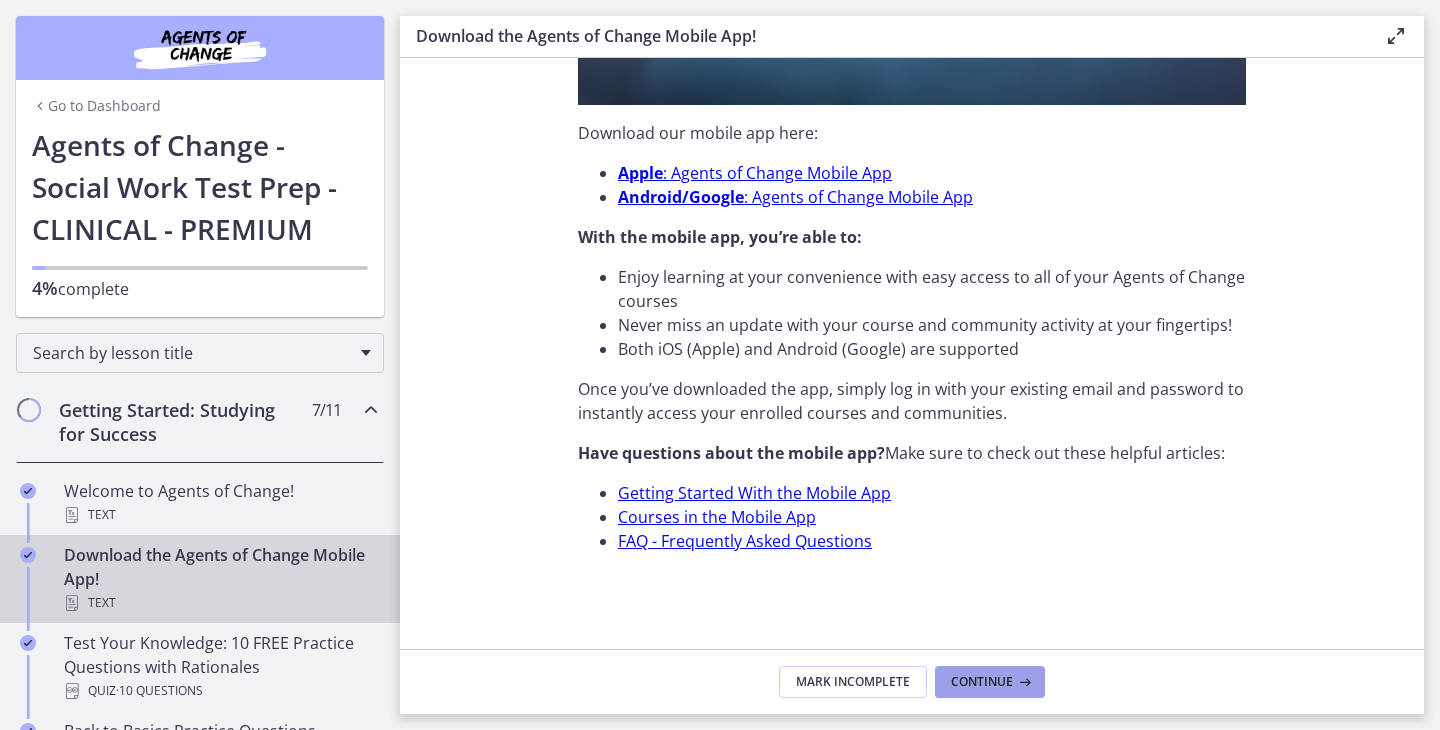 click on "Continue" at bounding box center (982, 682) 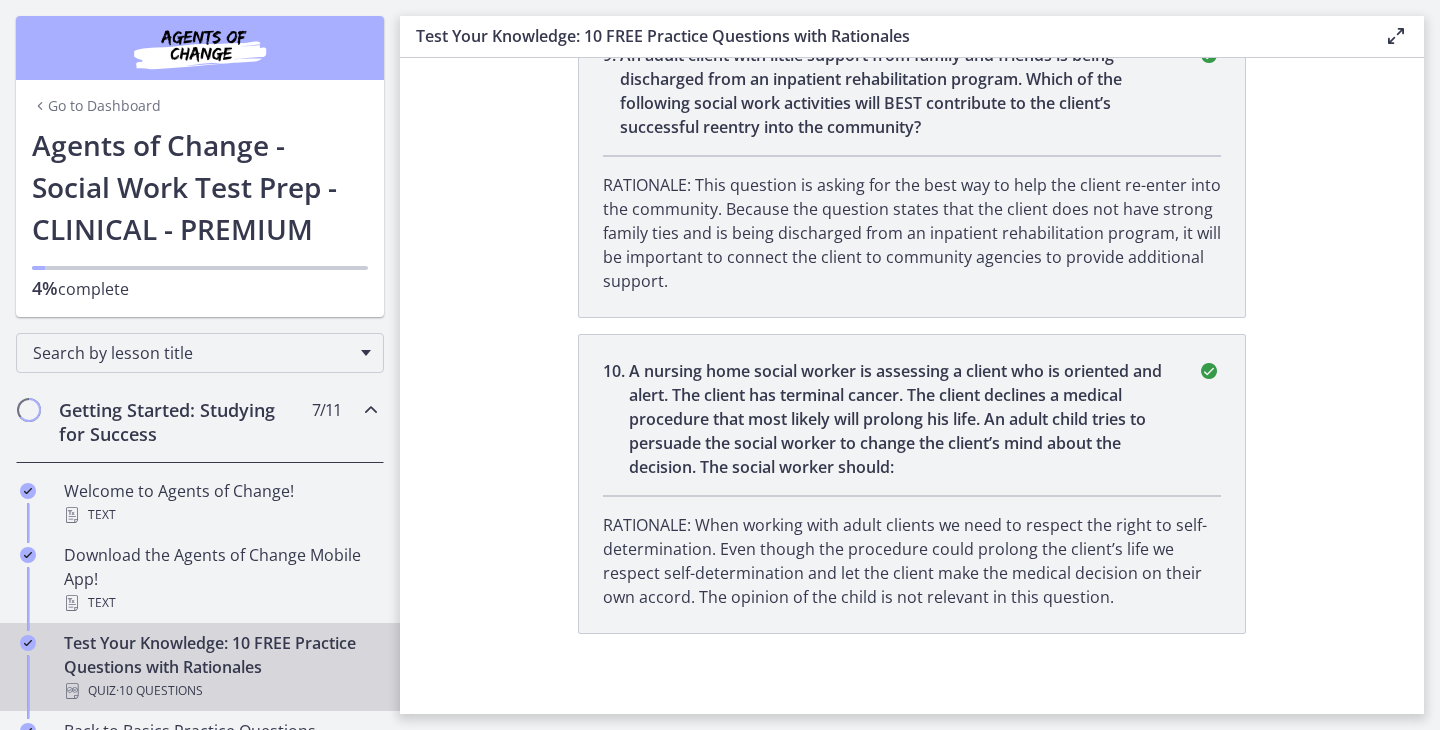 scroll, scrollTop: 2904, scrollLeft: 0, axis: vertical 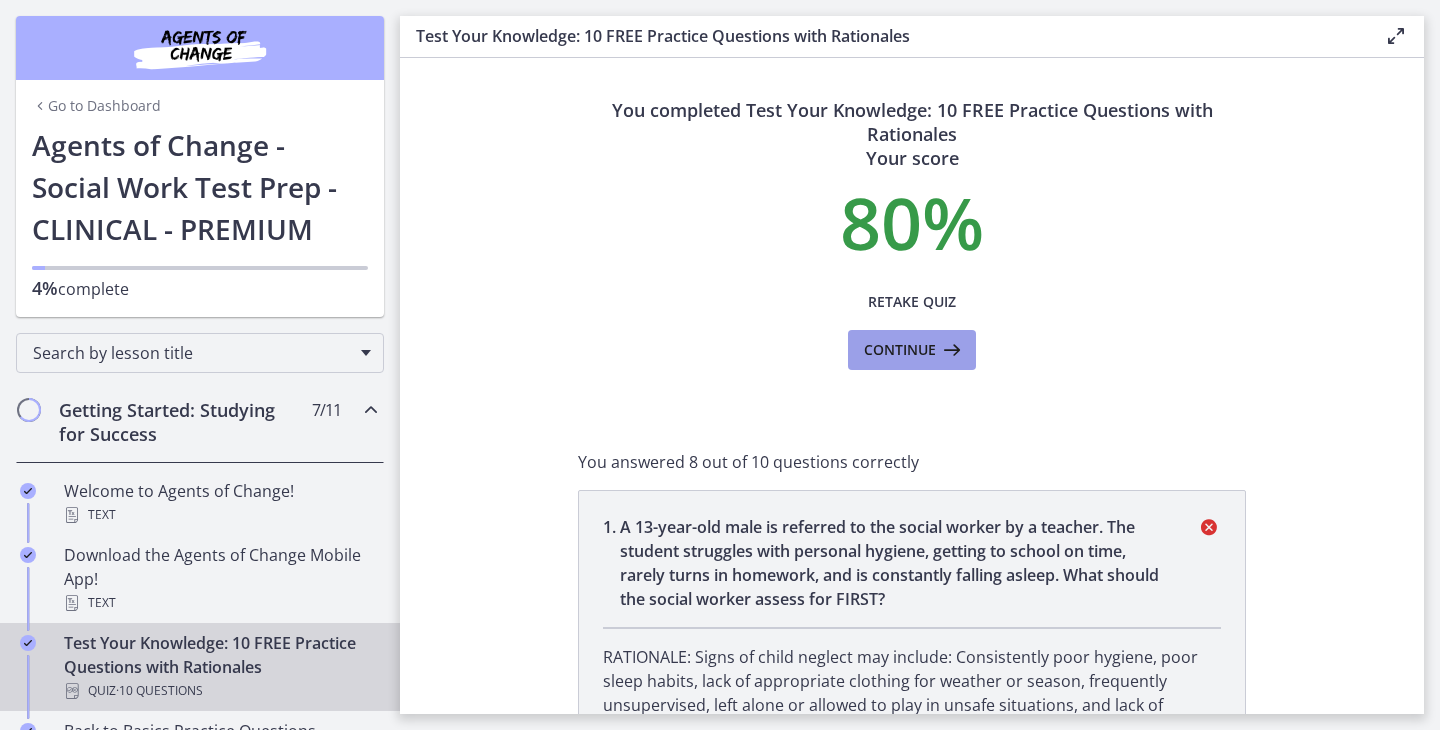click on "Continue" at bounding box center [900, 350] 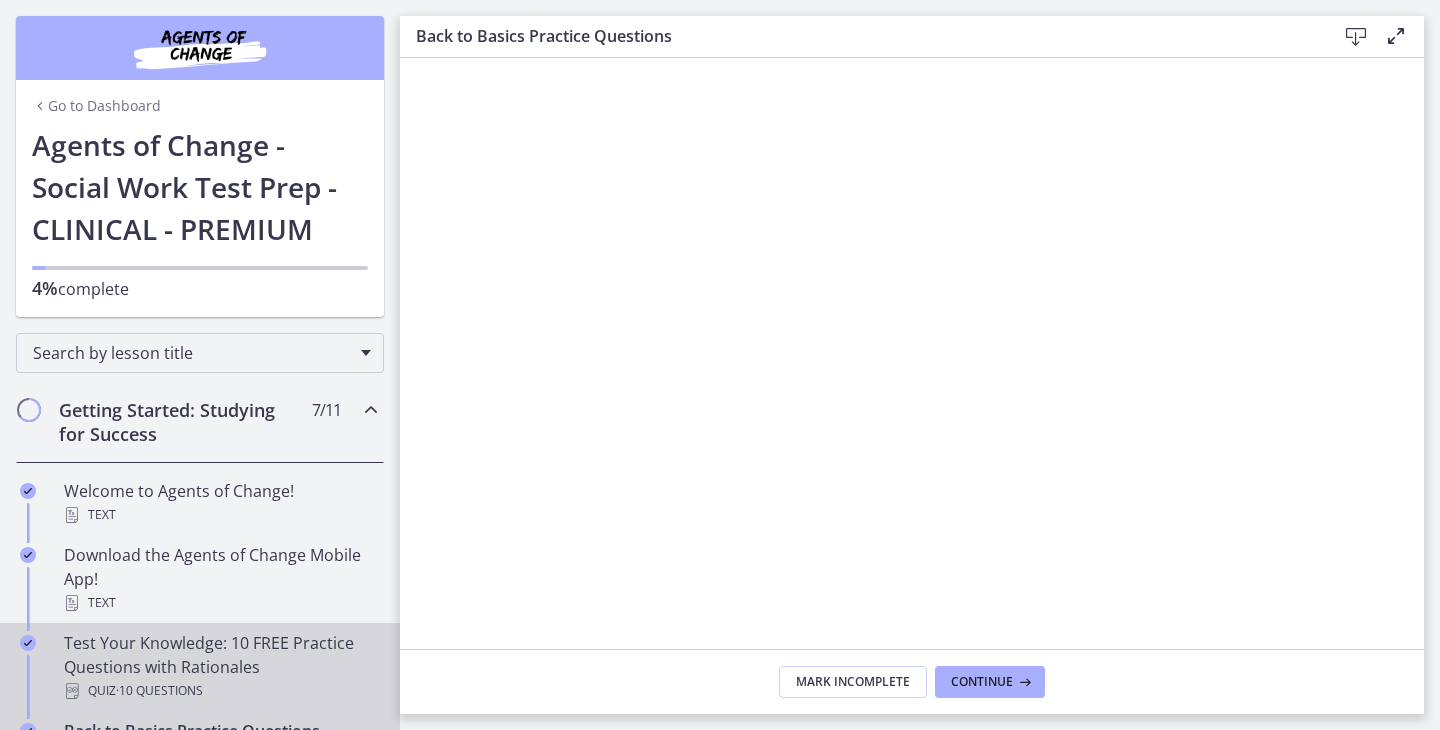 click on "Test Your Knowledge: 10 FREE Practice Questions with Rationales
Quiz
·  10 Questions" at bounding box center (220, 667) 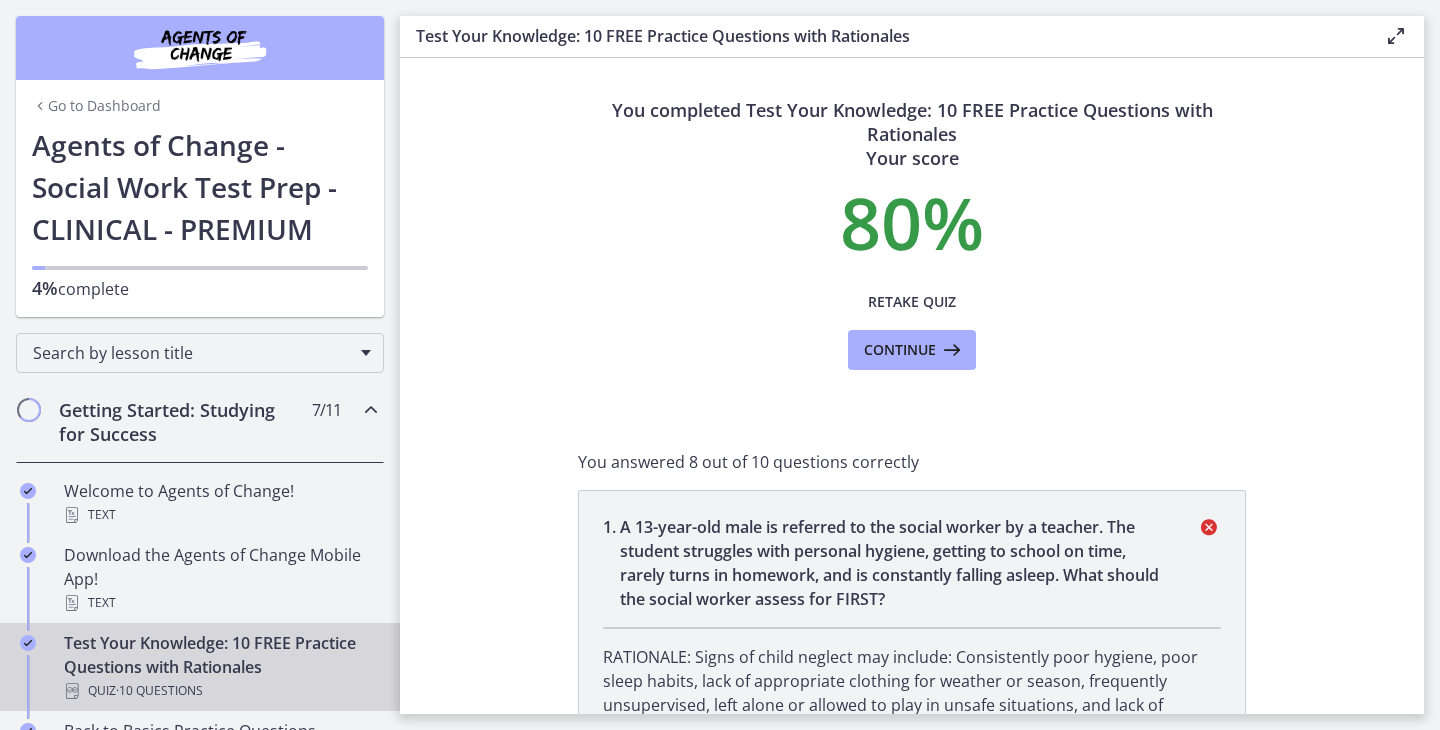 click at bounding box center [1396, 36] 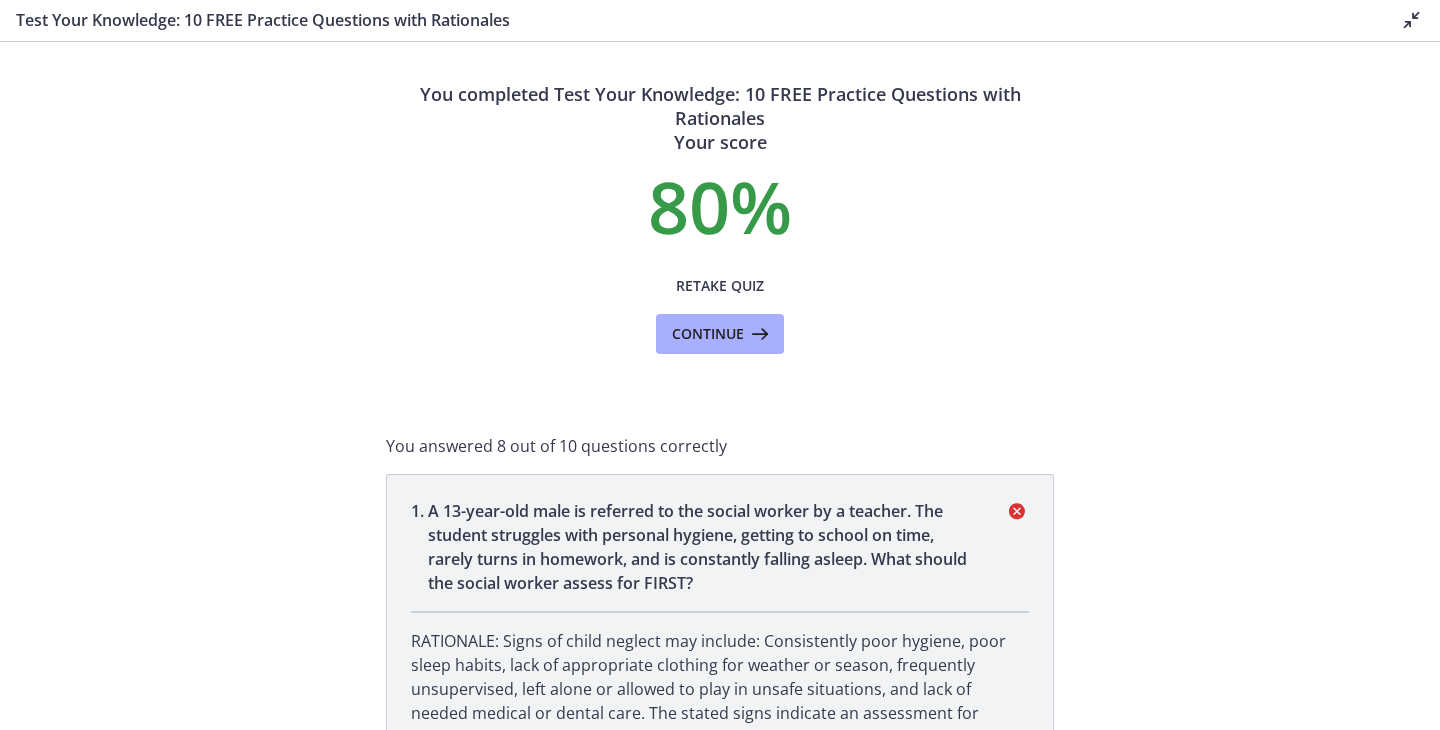 click at bounding box center [1412, 20] 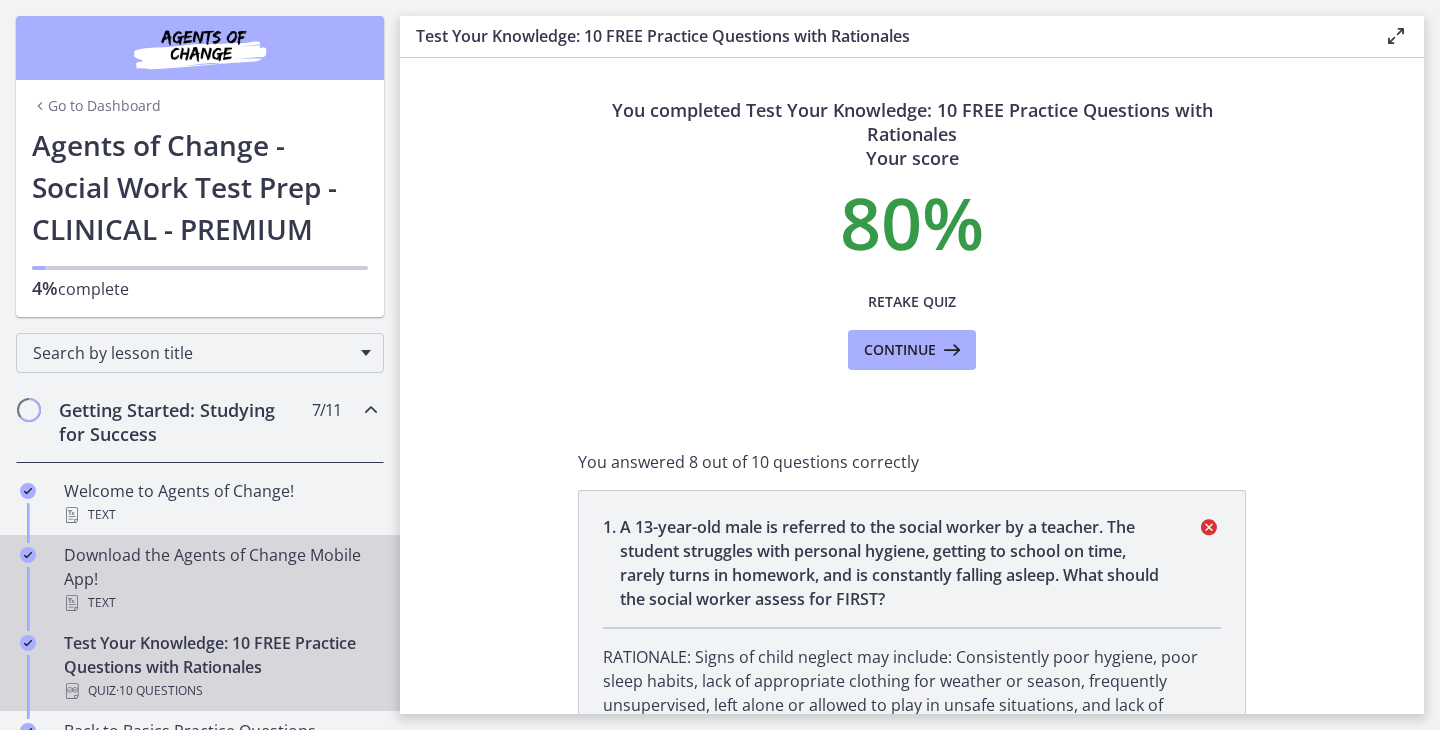 scroll, scrollTop: 0, scrollLeft: 0, axis: both 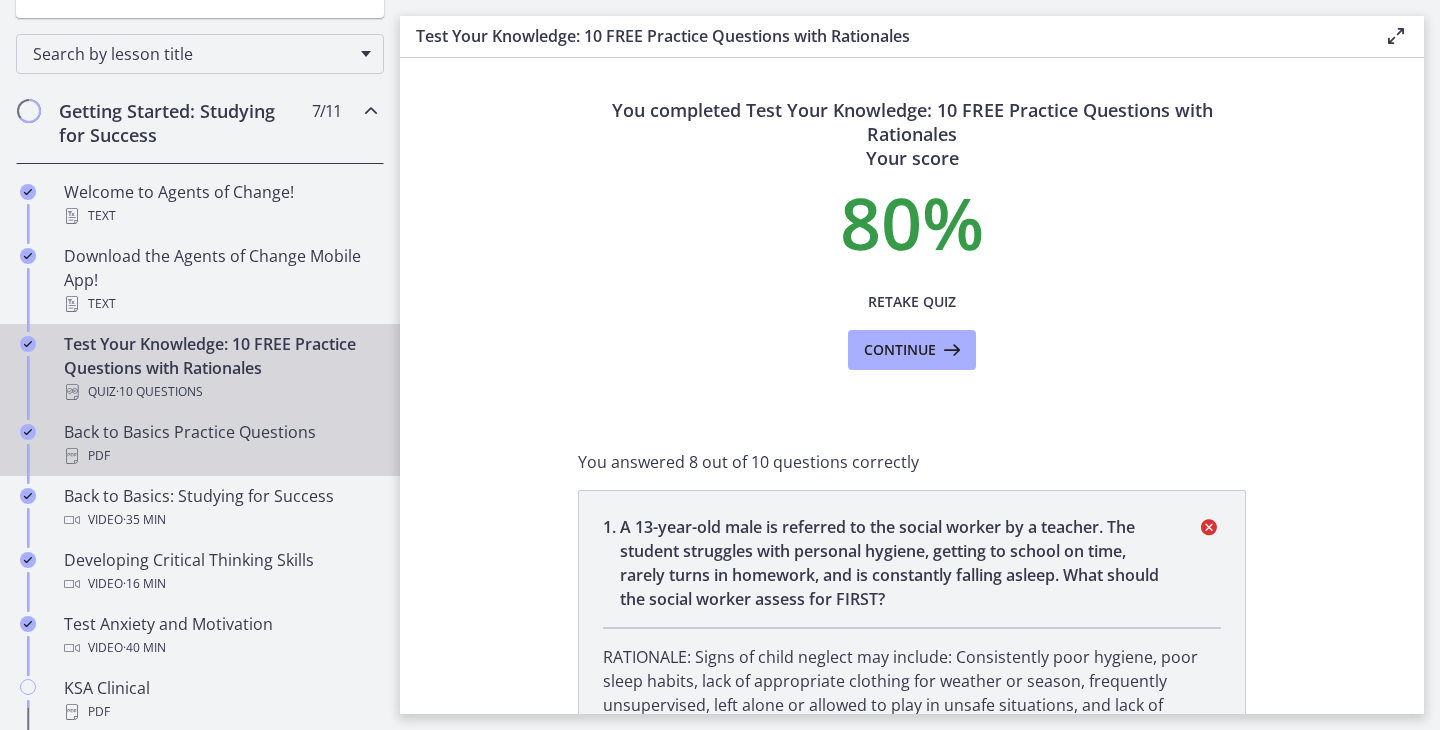 click on "PDF" at bounding box center (220, 456) 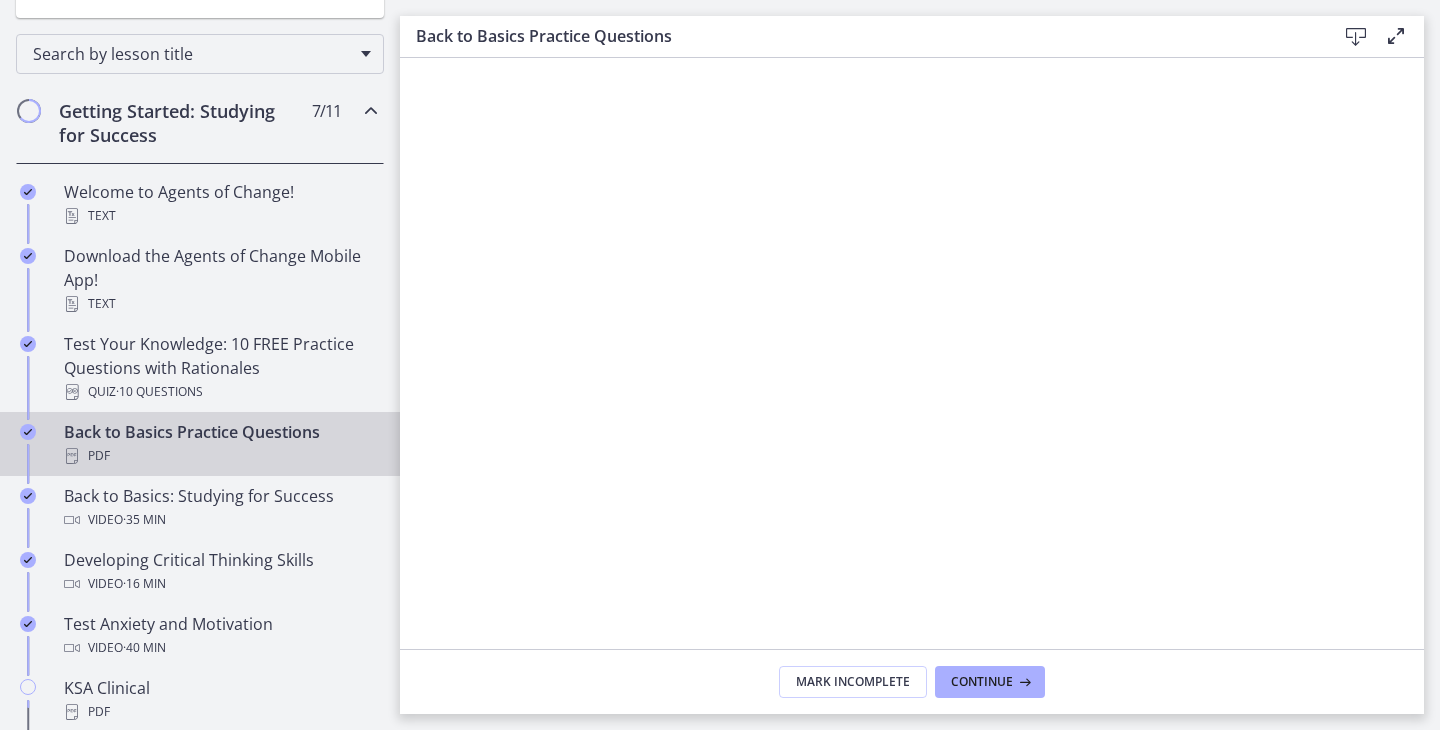 click at bounding box center [1356, 37] 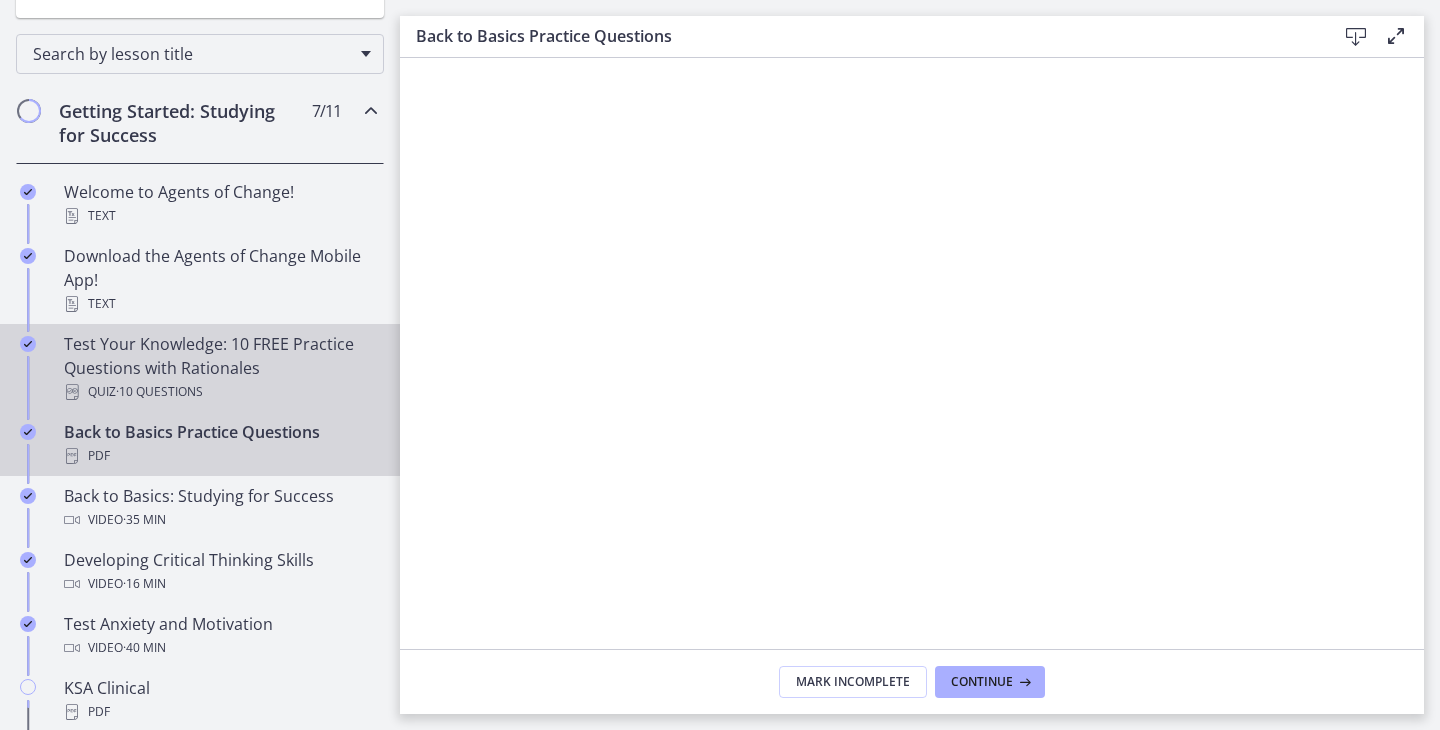 click on "Test Your Knowledge: 10 FREE Practice Questions with Rationales
Quiz
·  10 Questions" at bounding box center [220, 368] 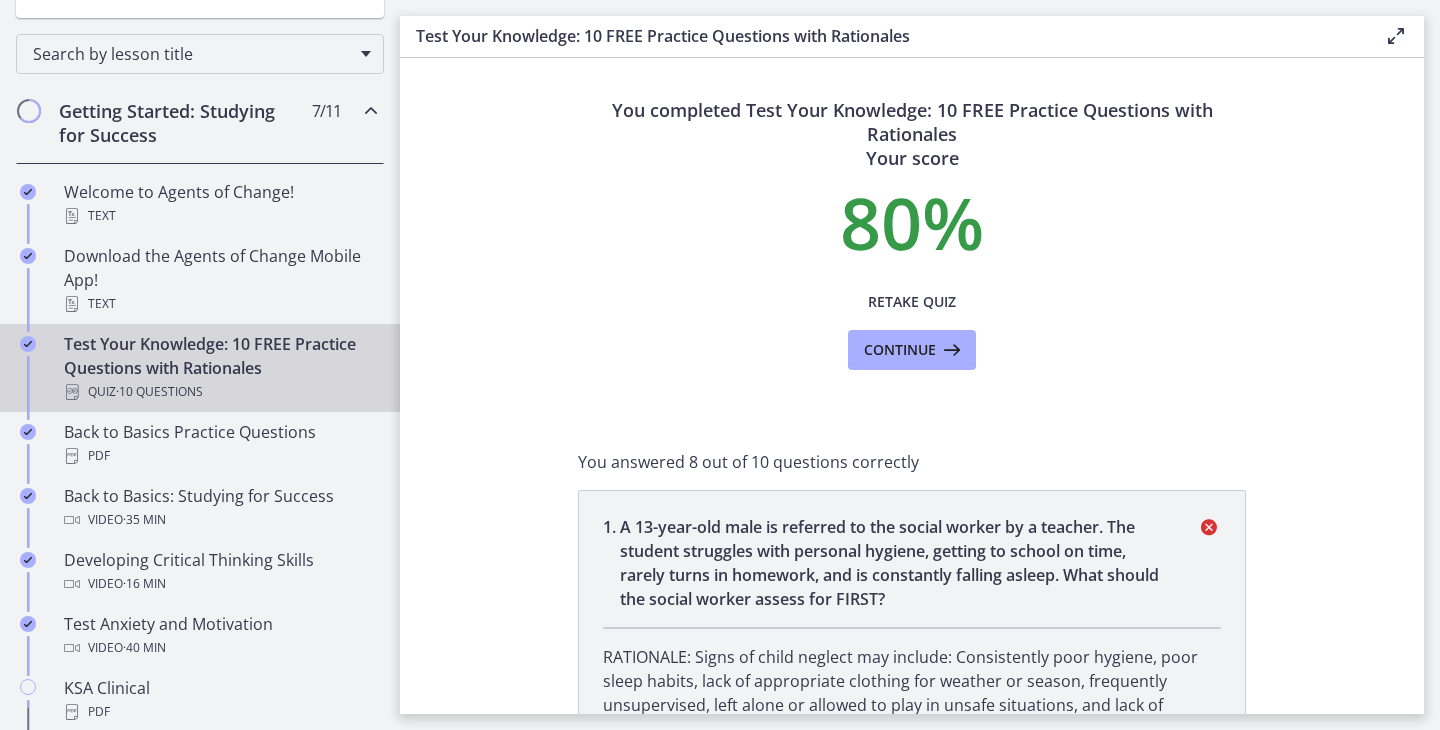 click on "Enable fullscreen" at bounding box center [1392, 36] 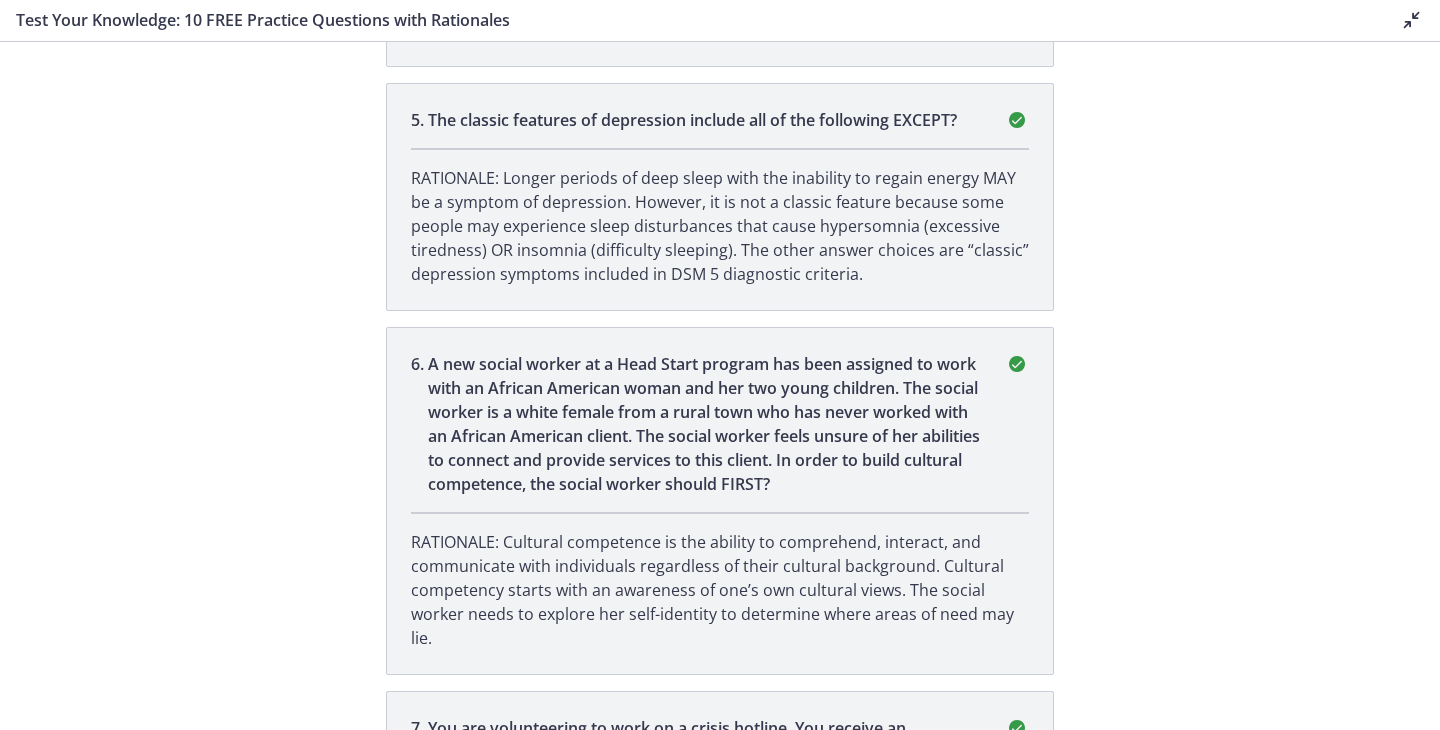 scroll, scrollTop: 1684, scrollLeft: 0, axis: vertical 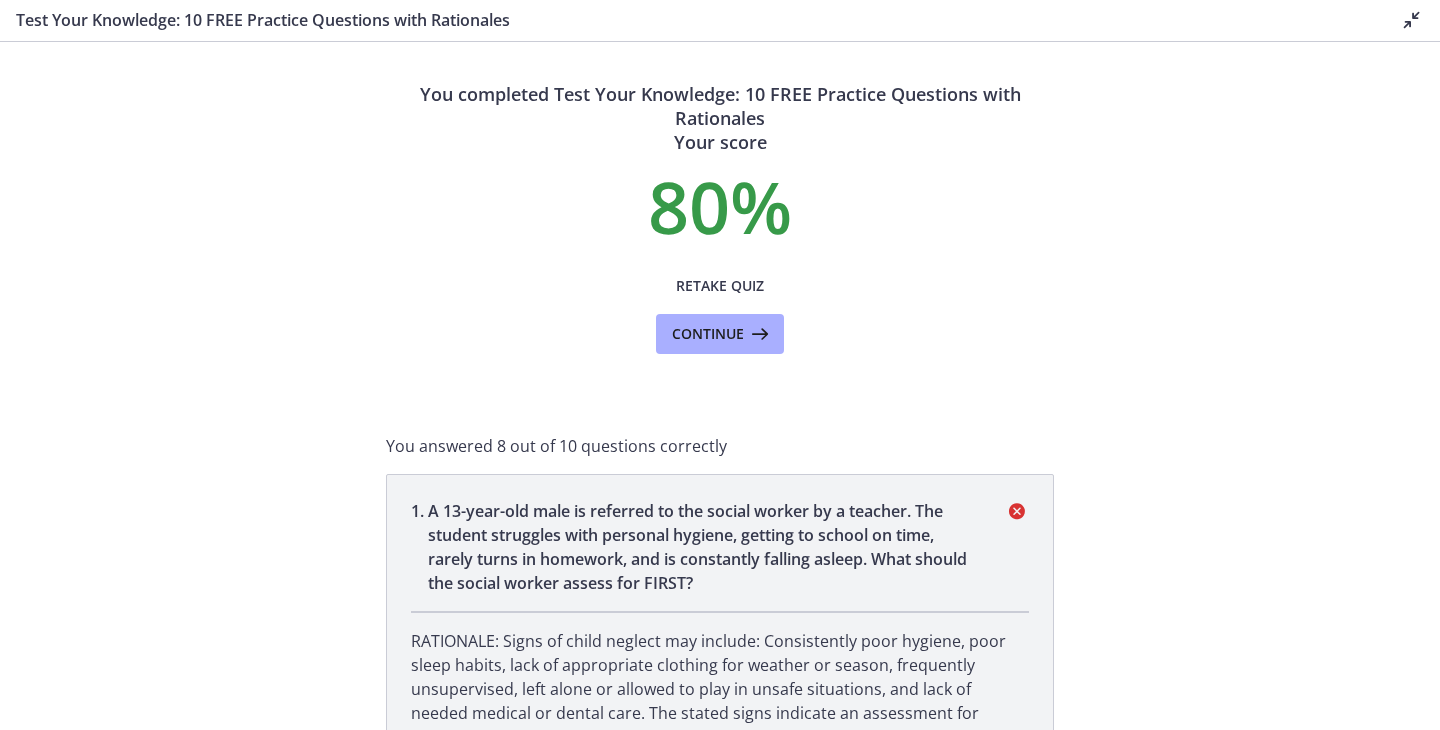 click at bounding box center [1412, 20] 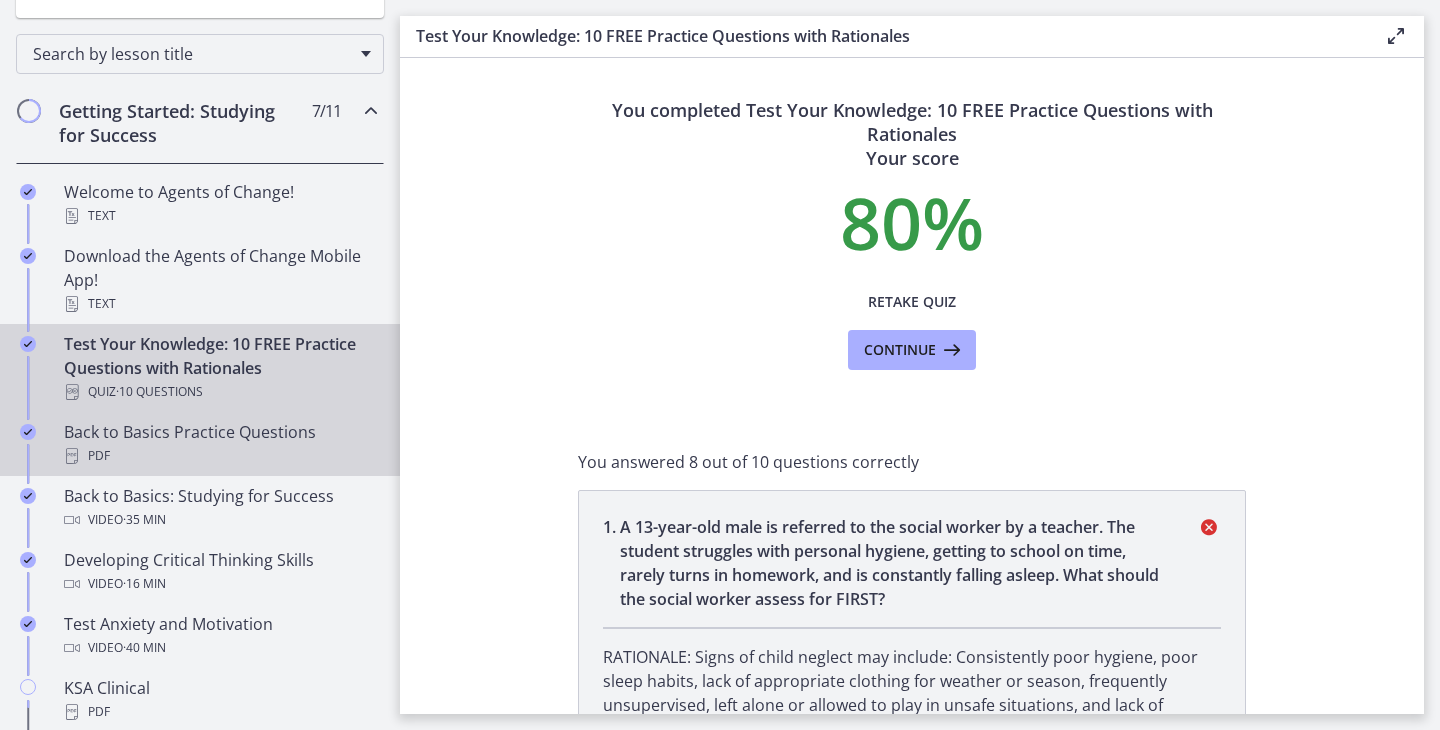 click on "PDF" at bounding box center (220, 456) 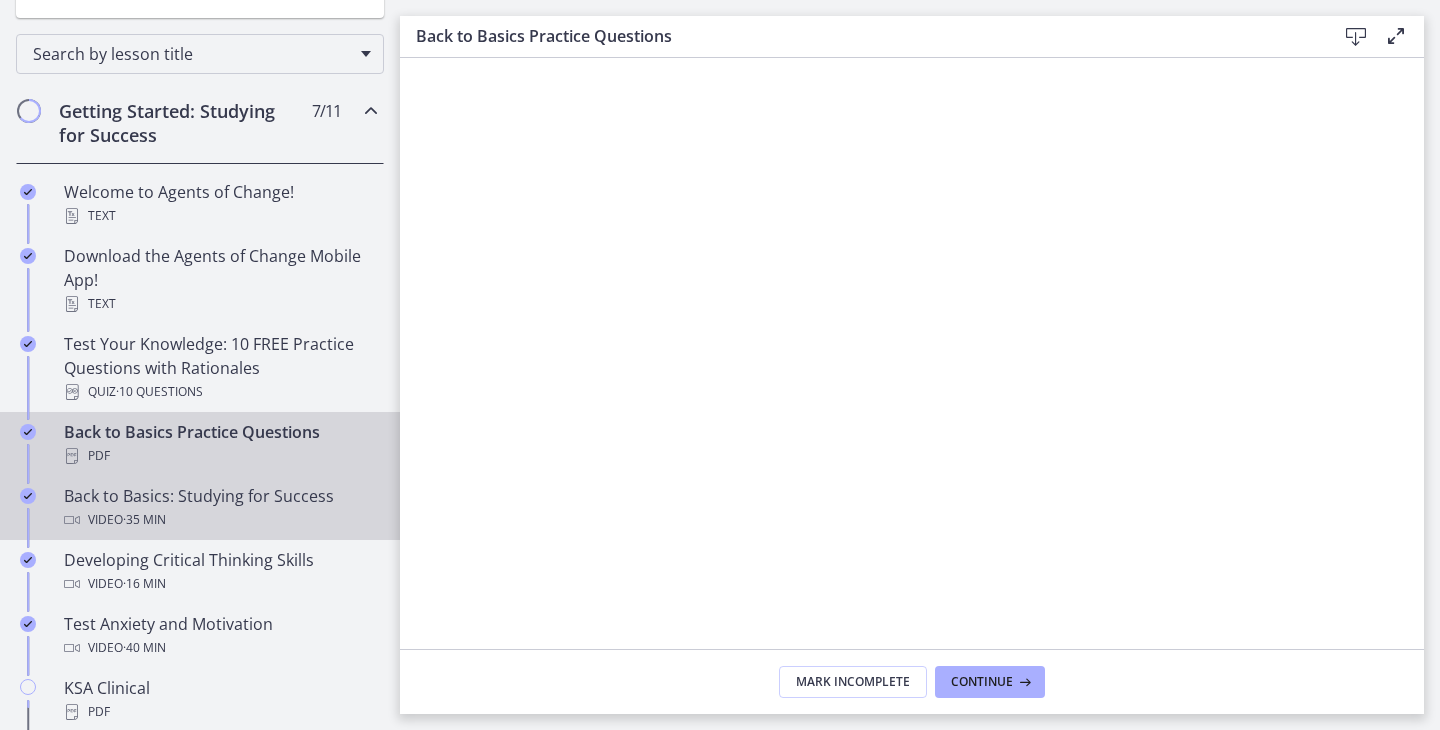 click on "Video
·  35 min" at bounding box center [220, 520] 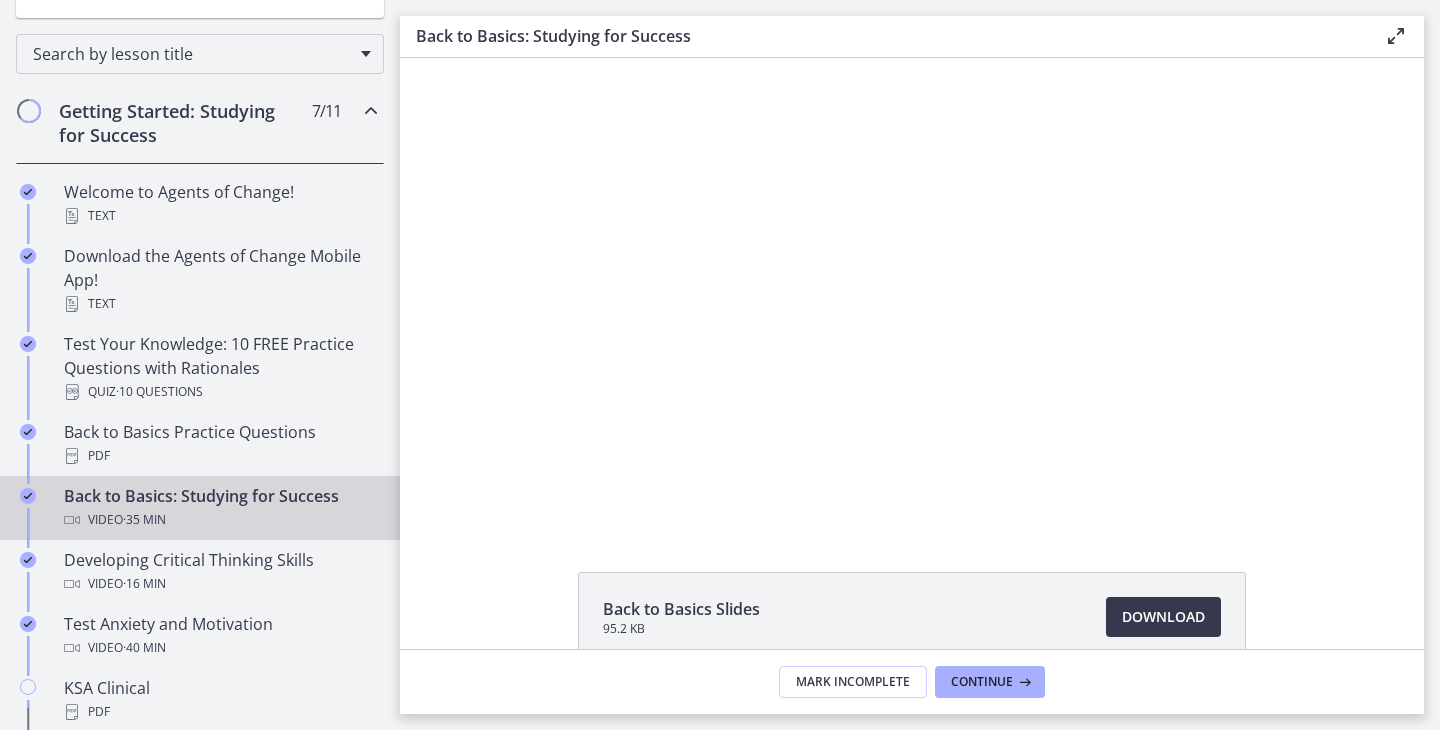 scroll, scrollTop: 0, scrollLeft: 0, axis: both 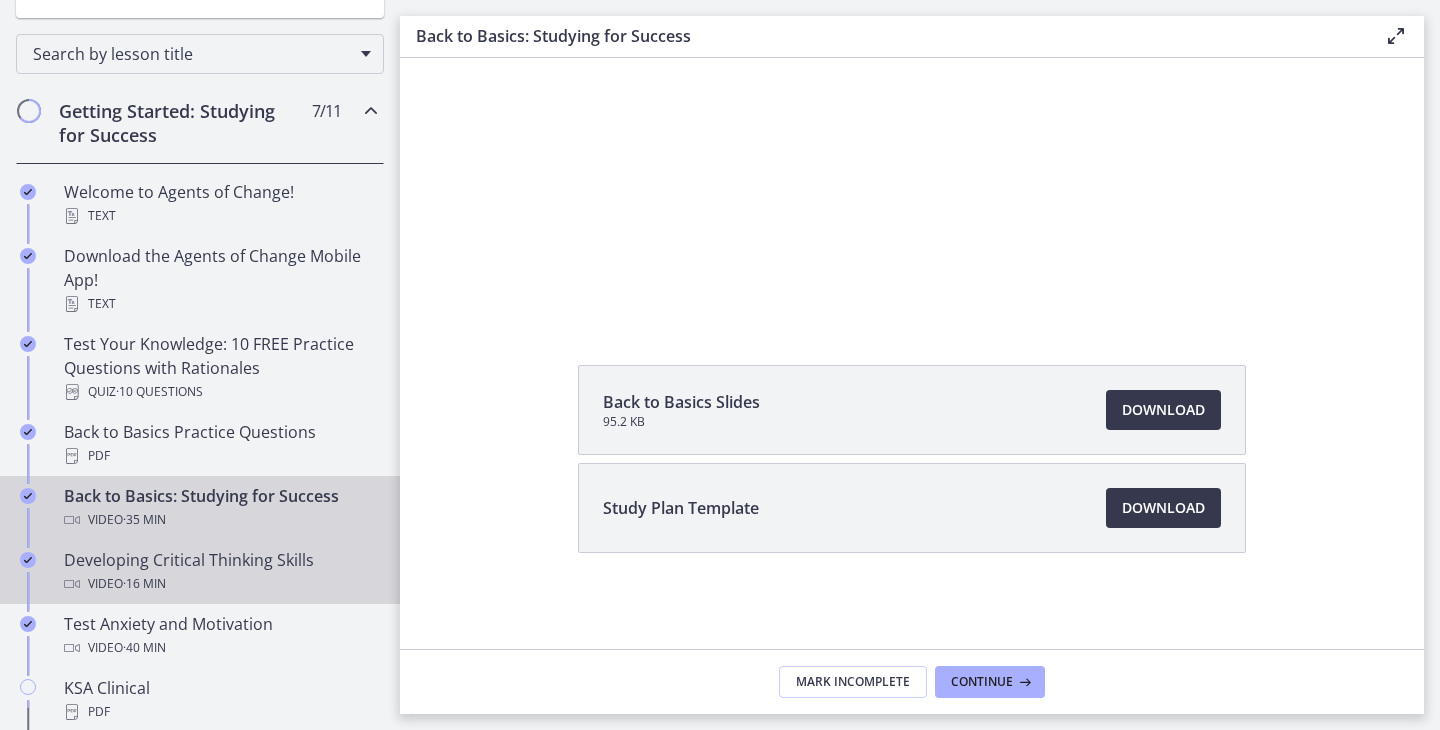 click on "Developing Critical Thinking Skills
Video
·  16 min" at bounding box center [220, 572] 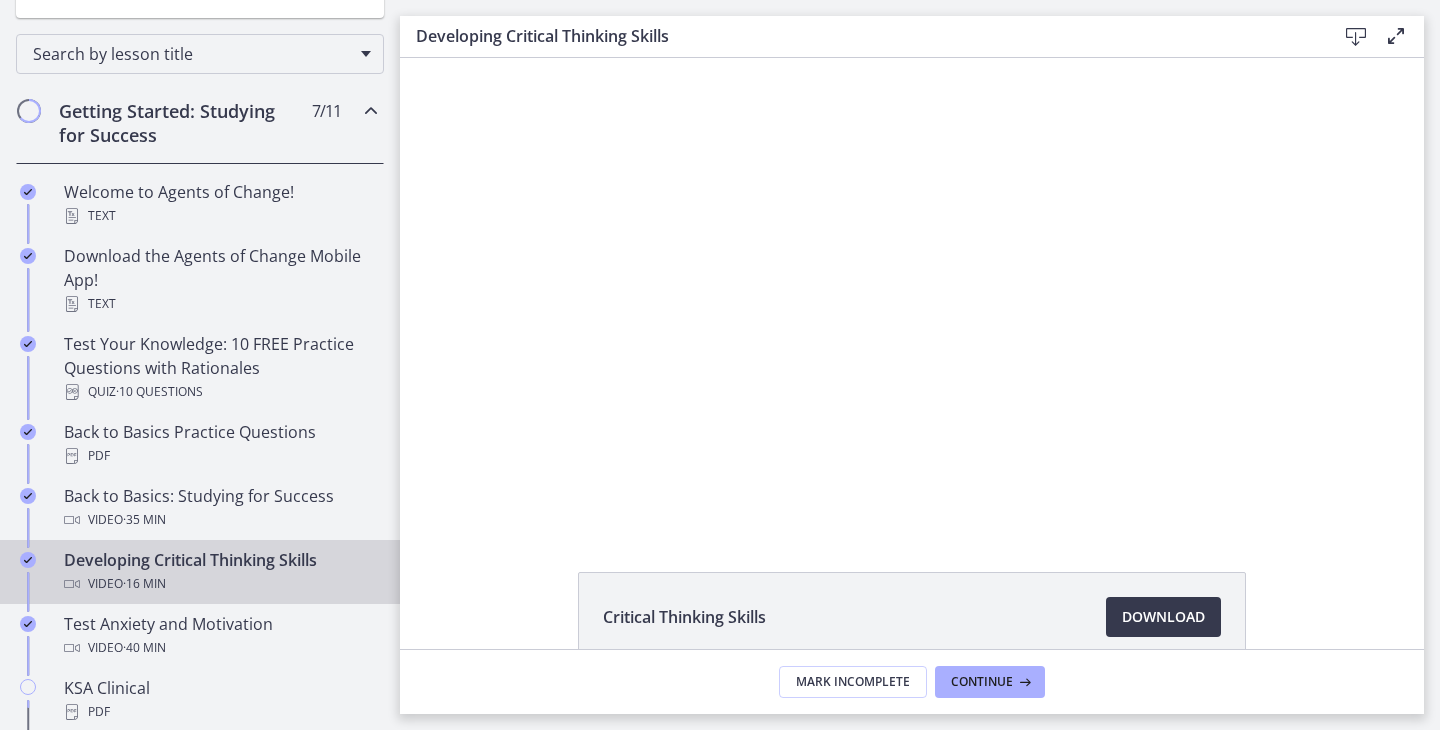 scroll, scrollTop: 0, scrollLeft: 0, axis: both 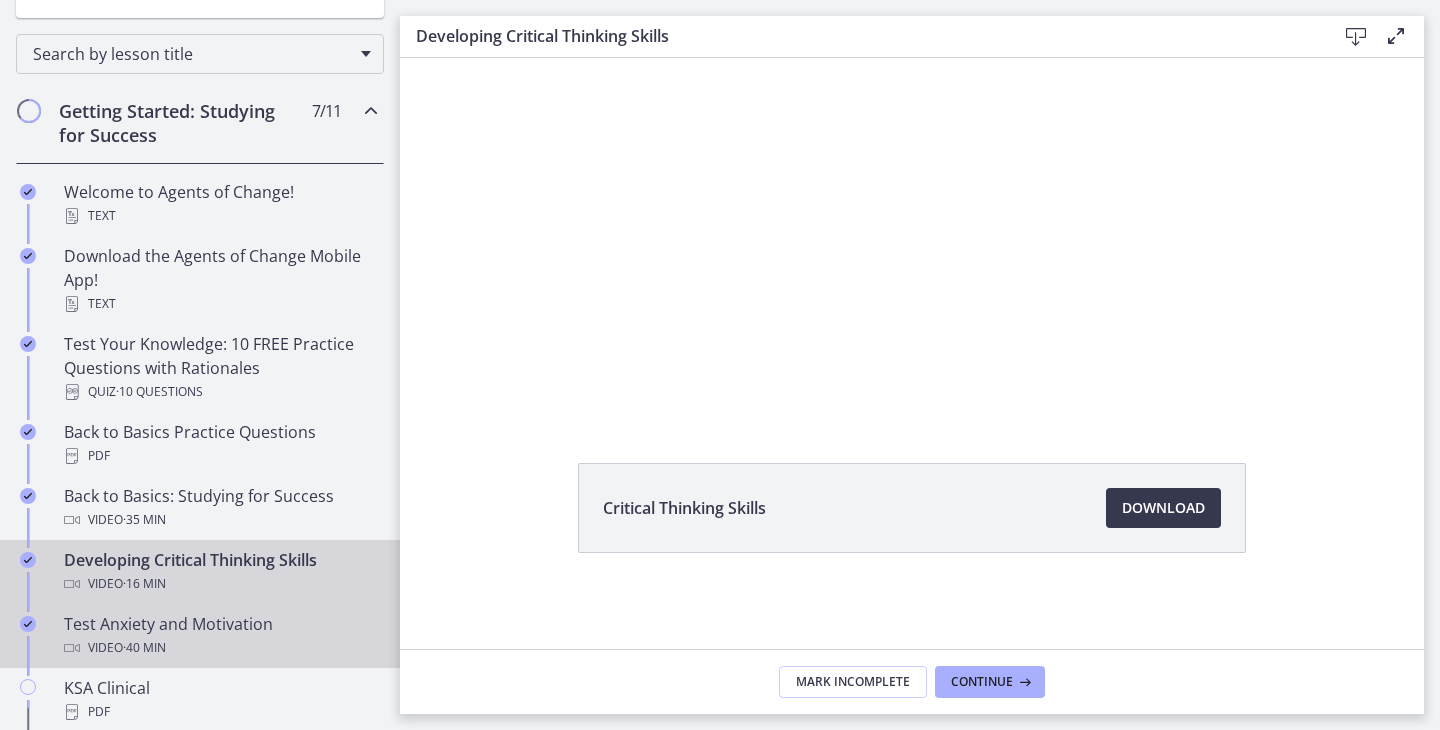 click on "Test Anxiety and Motivation
Video
·  40 min" at bounding box center [220, 636] 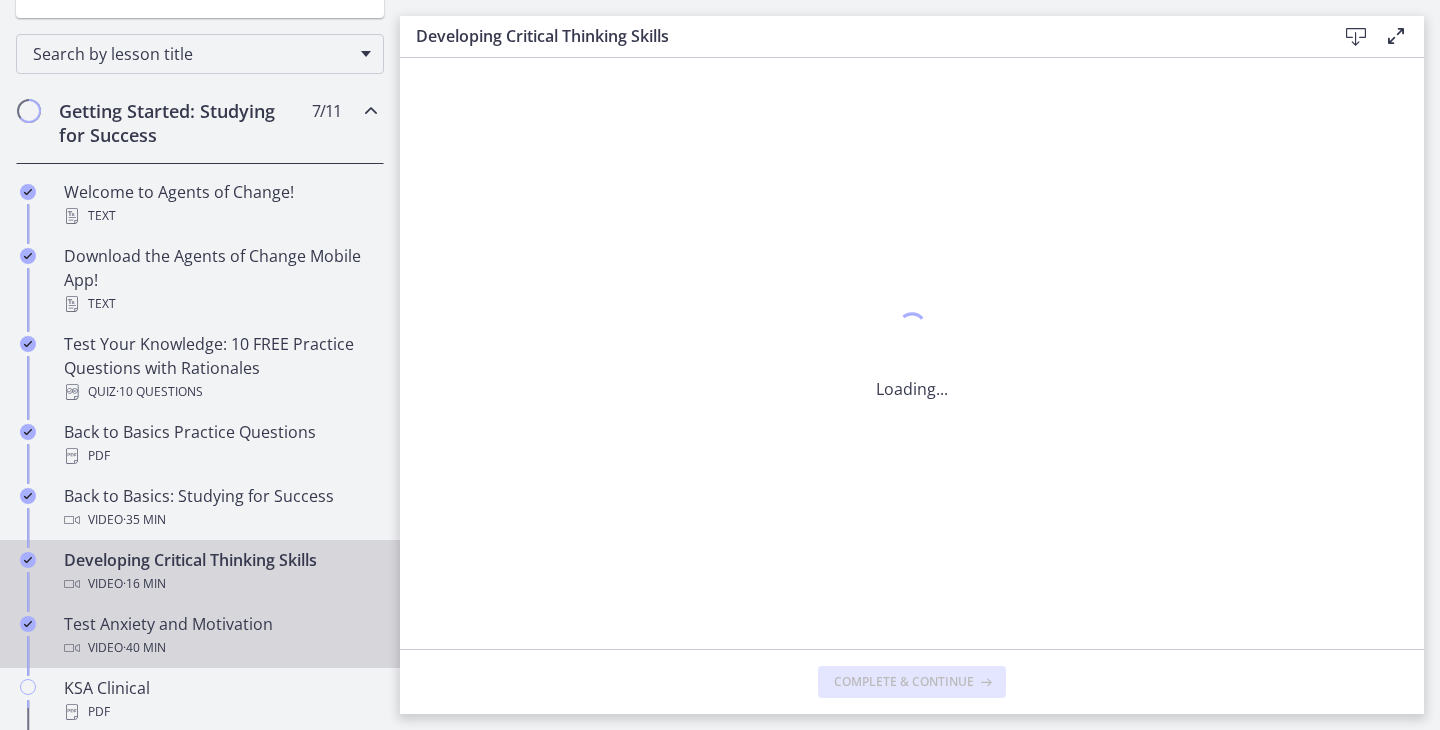 scroll, scrollTop: 0, scrollLeft: 0, axis: both 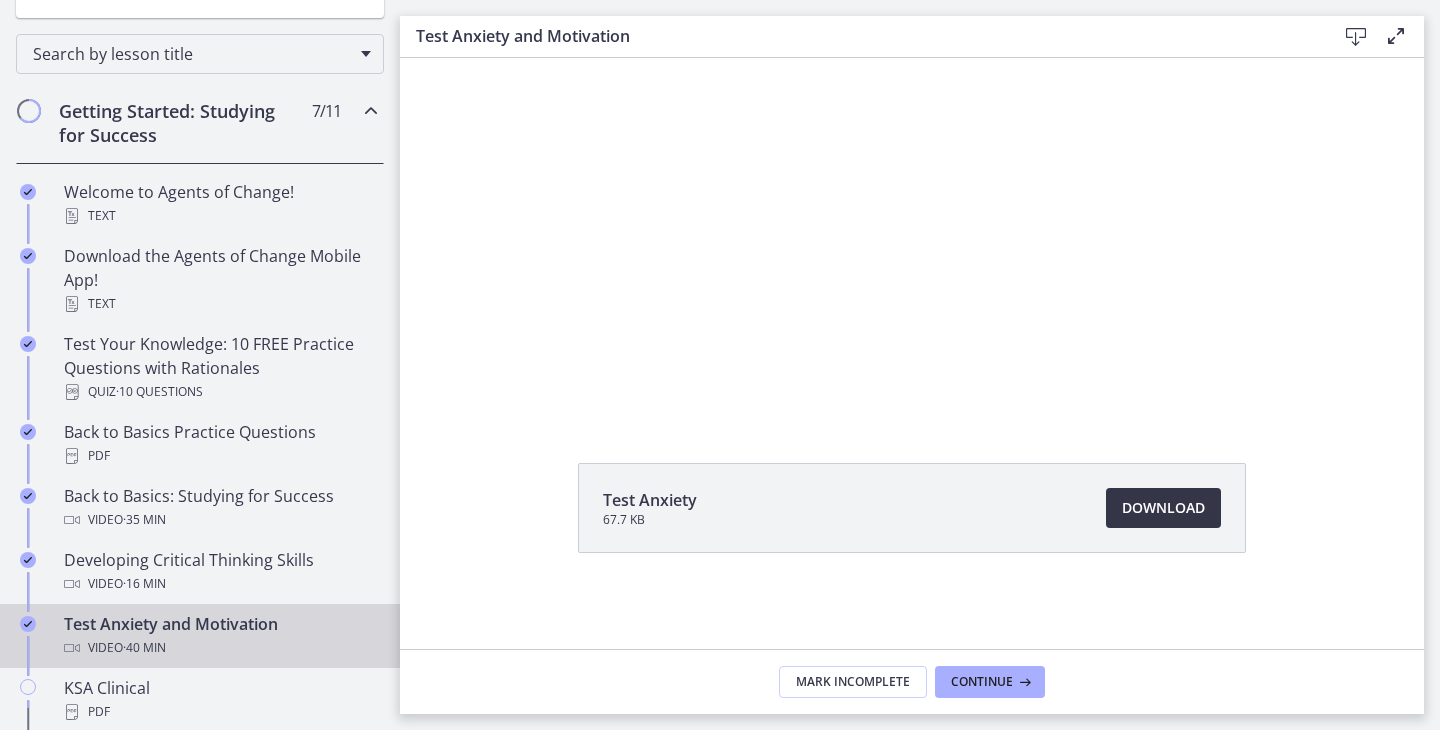 click on "Download
Opens in a new window" at bounding box center [1163, 508] 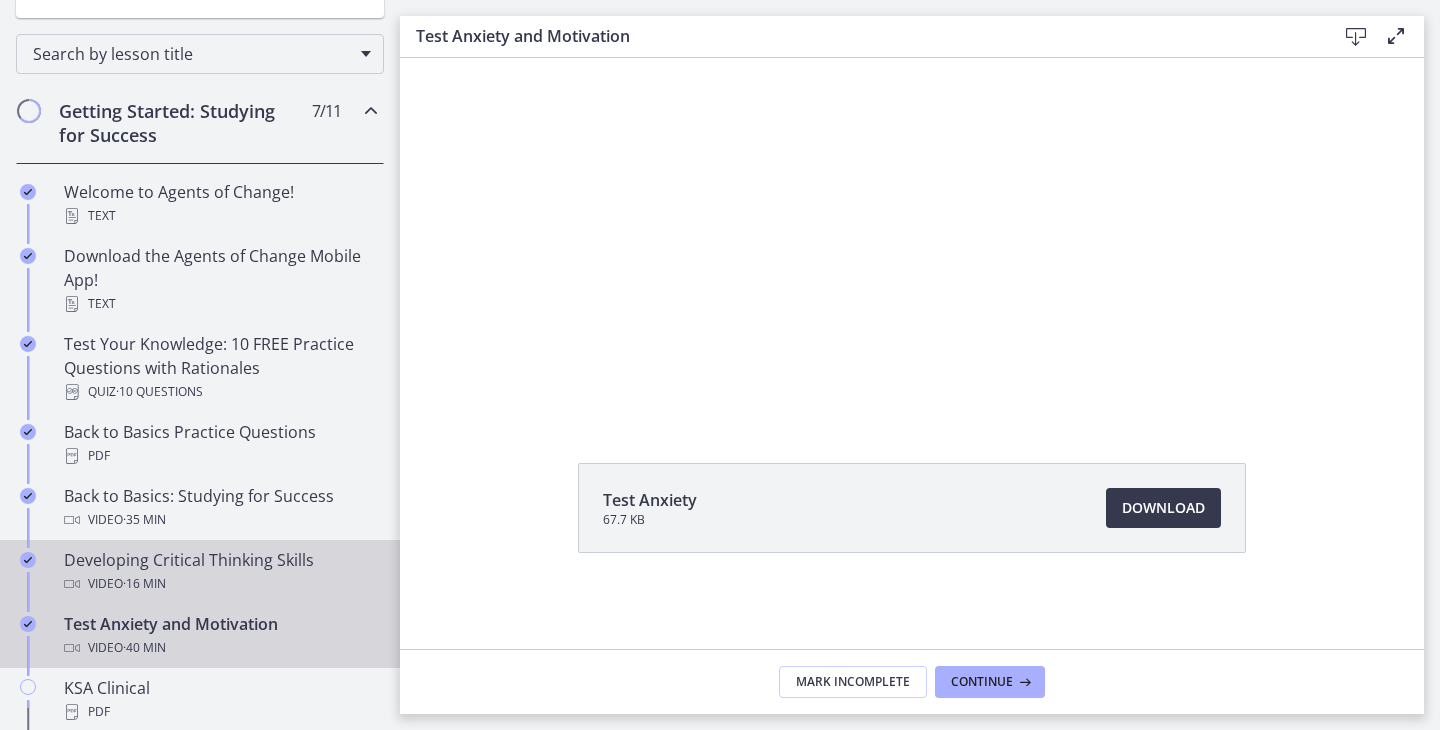 click on "Developing Critical Thinking Skills
Video
·  16 min" at bounding box center [220, 572] 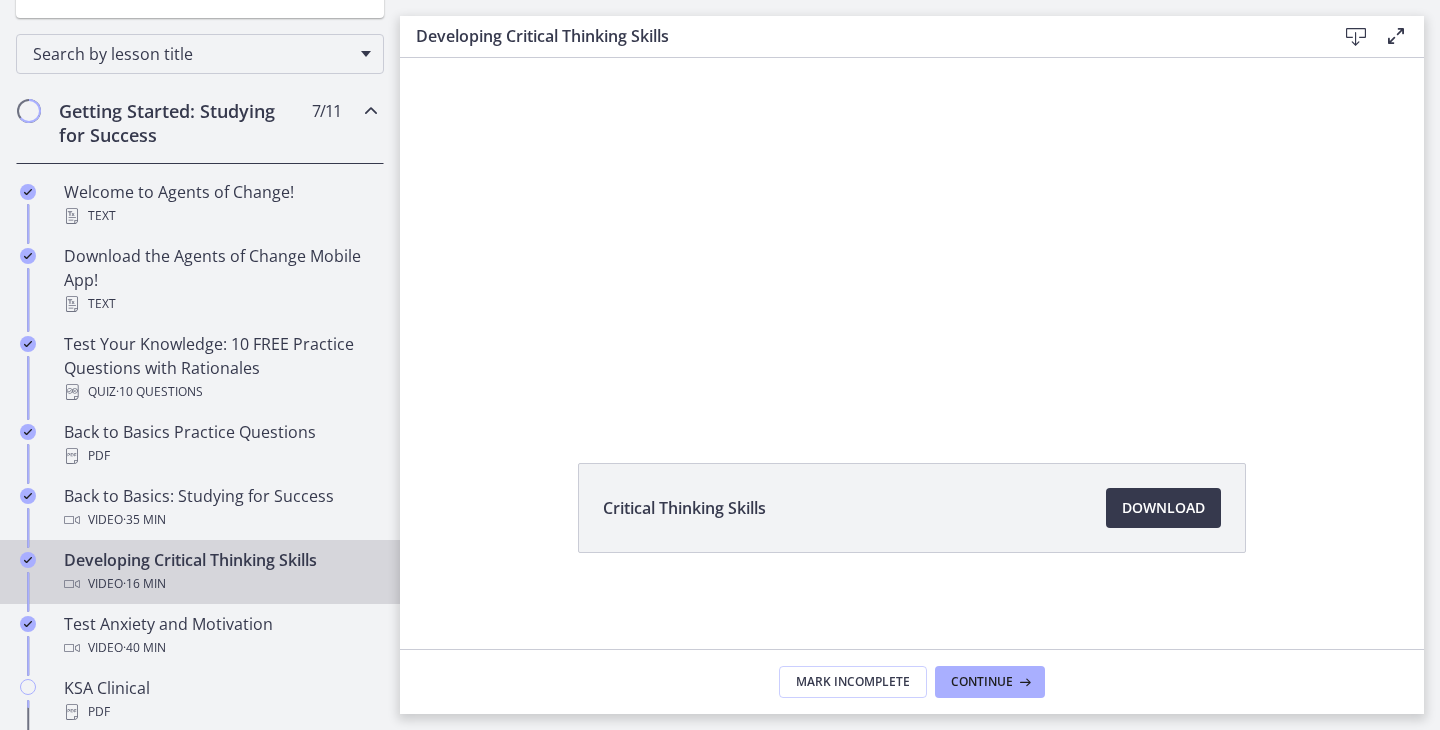scroll, scrollTop: 0, scrollLeft: 0, axis: both 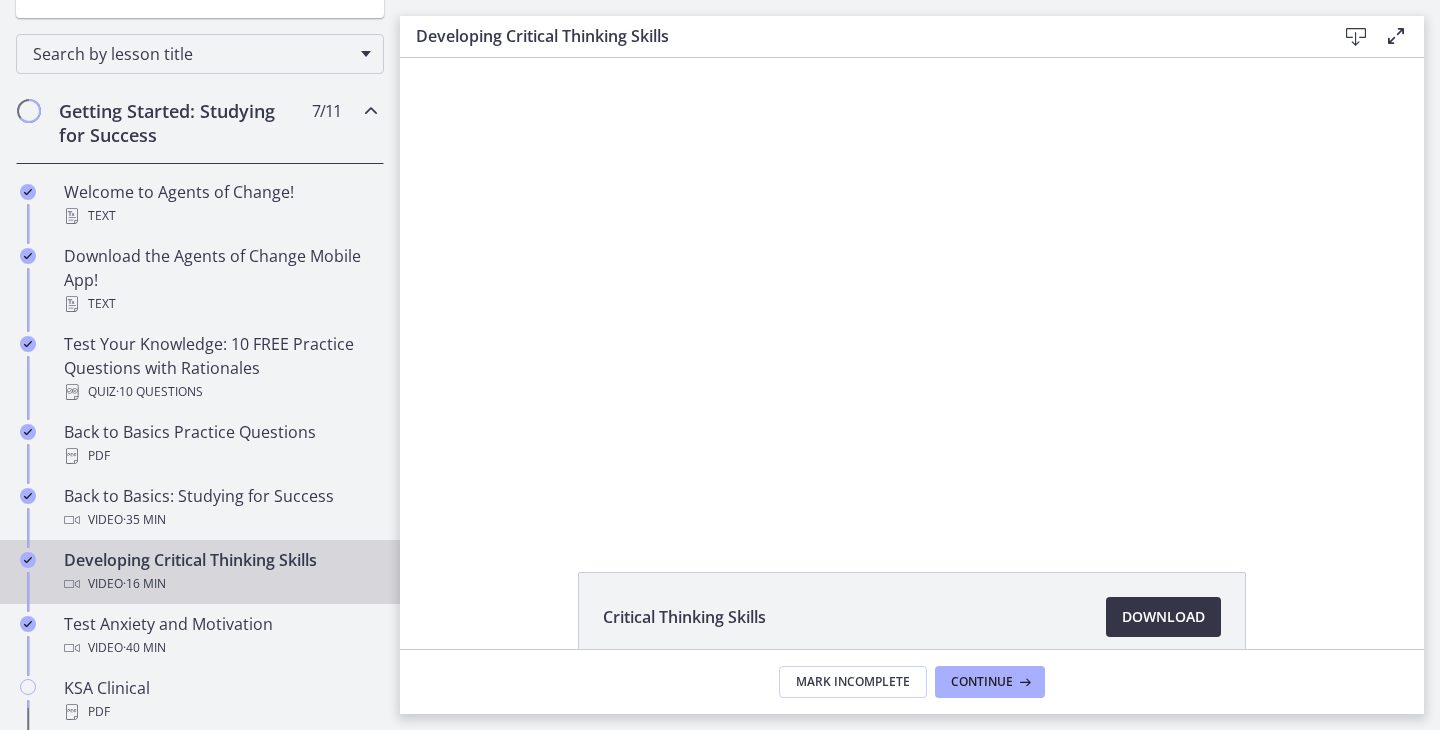 click on "Download
Opens in a new window" at bounding box center [1163, 617] 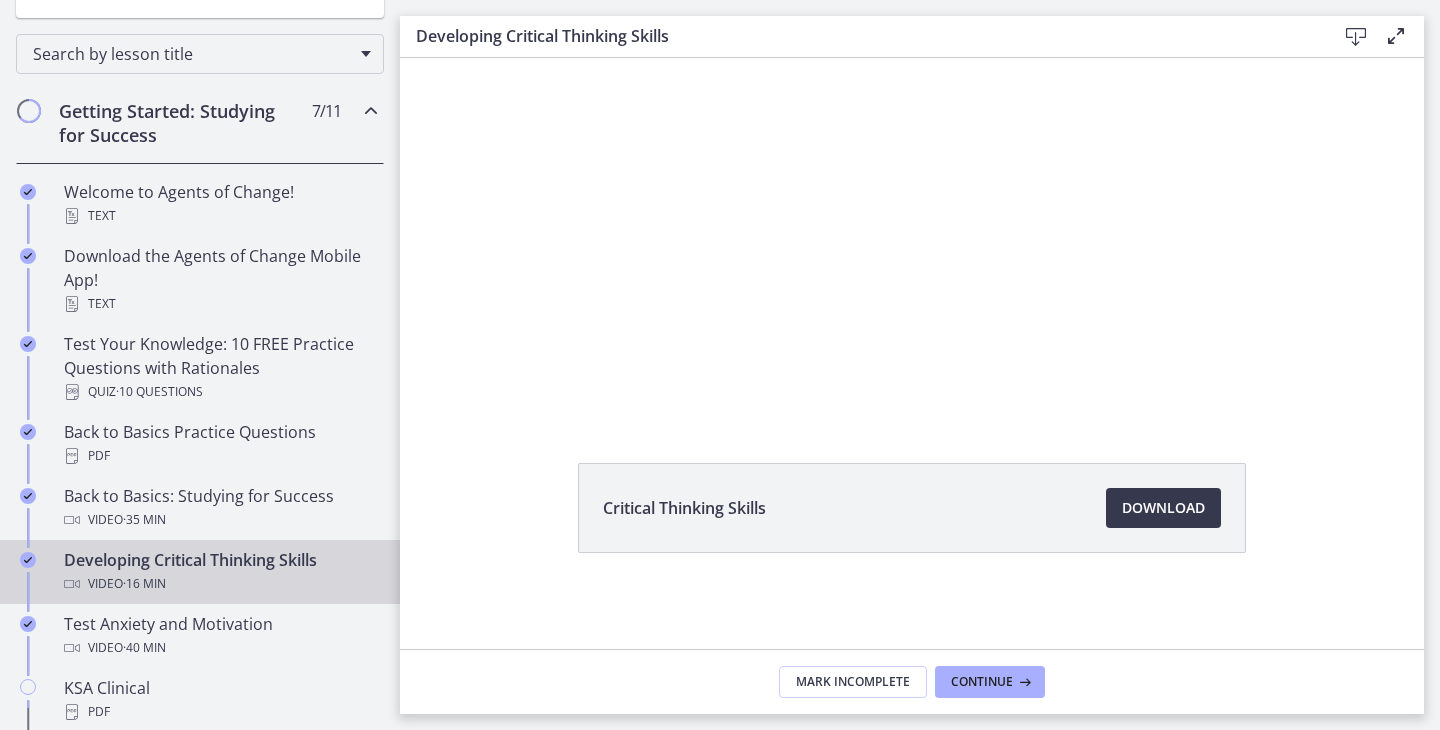 scroll, scrollTop: 109, scrollLeft: 0, axis: vertical 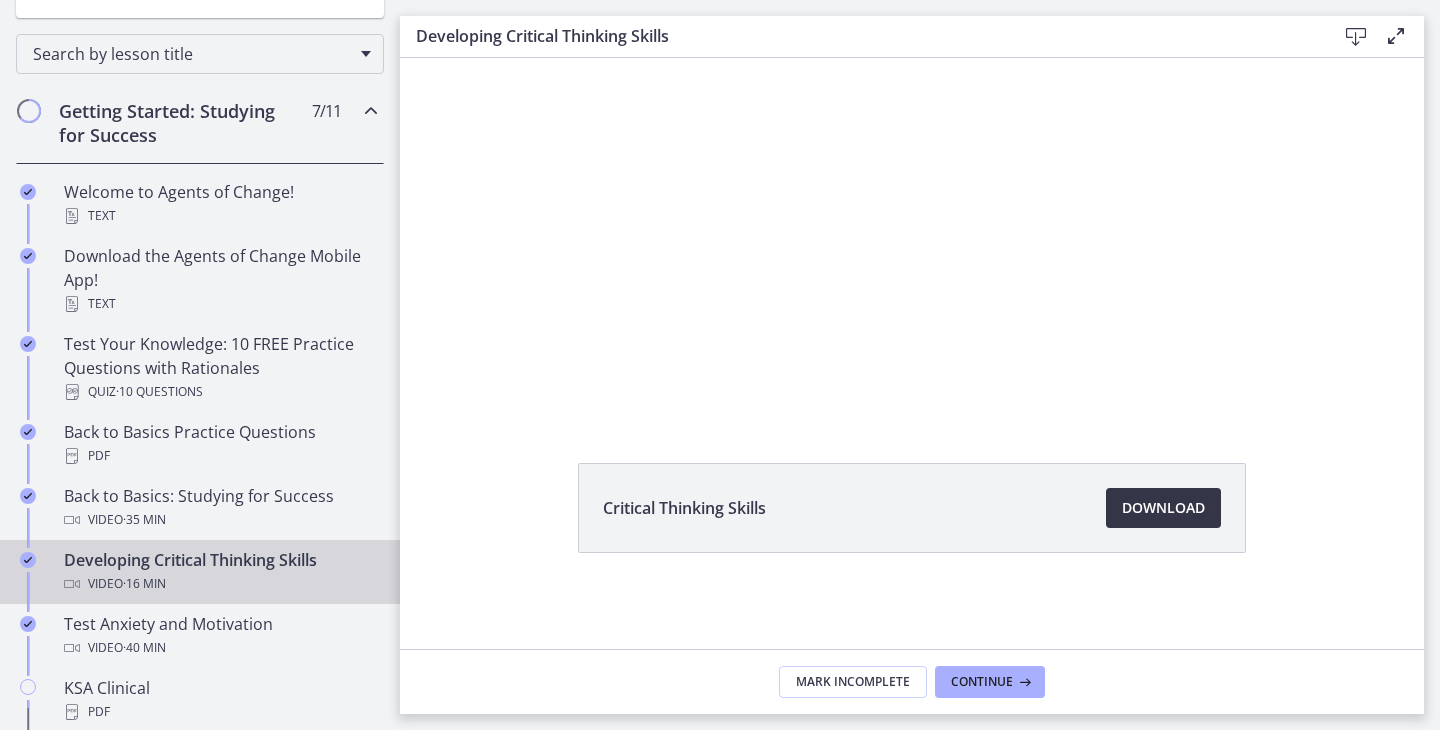 click on "Download
Opens in a new window" at bounding box center [1163, 508] 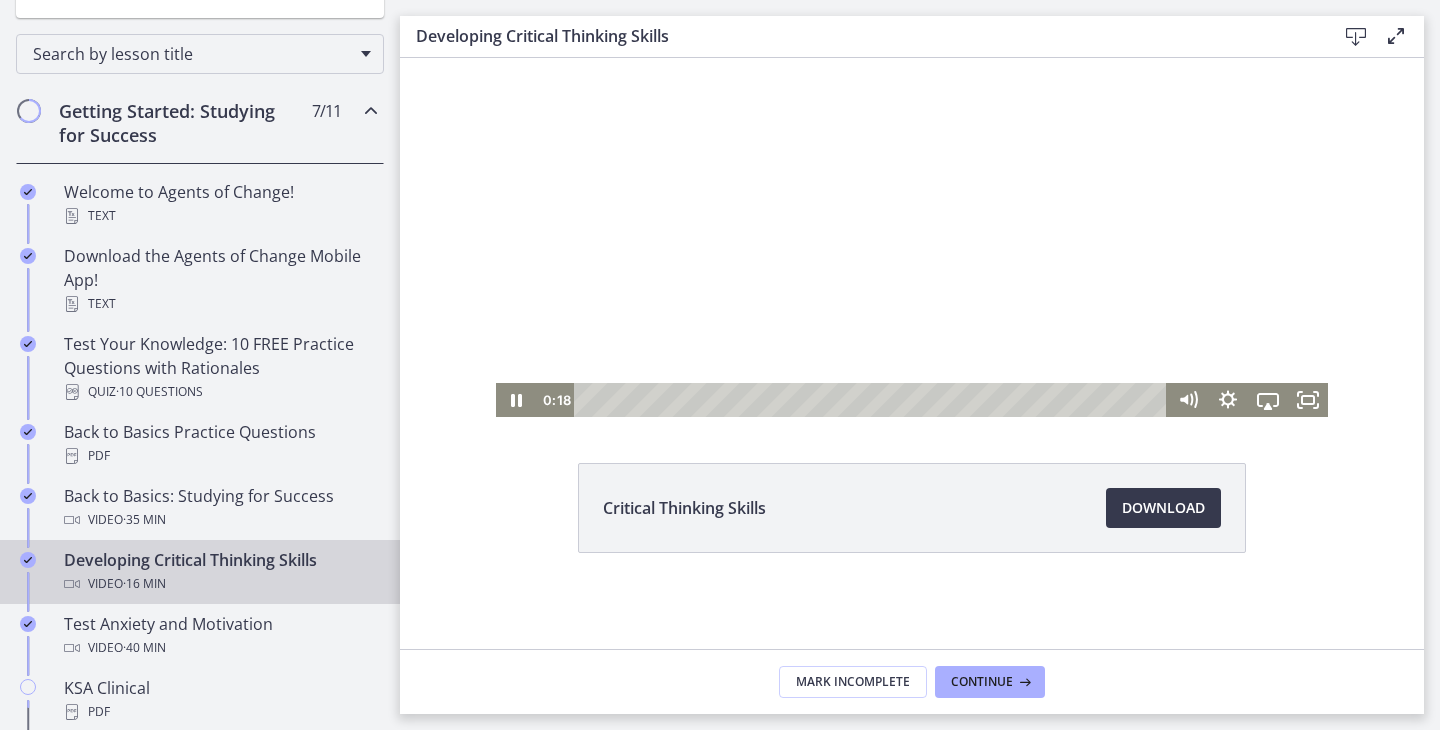 click at bounding box center (912, 183) 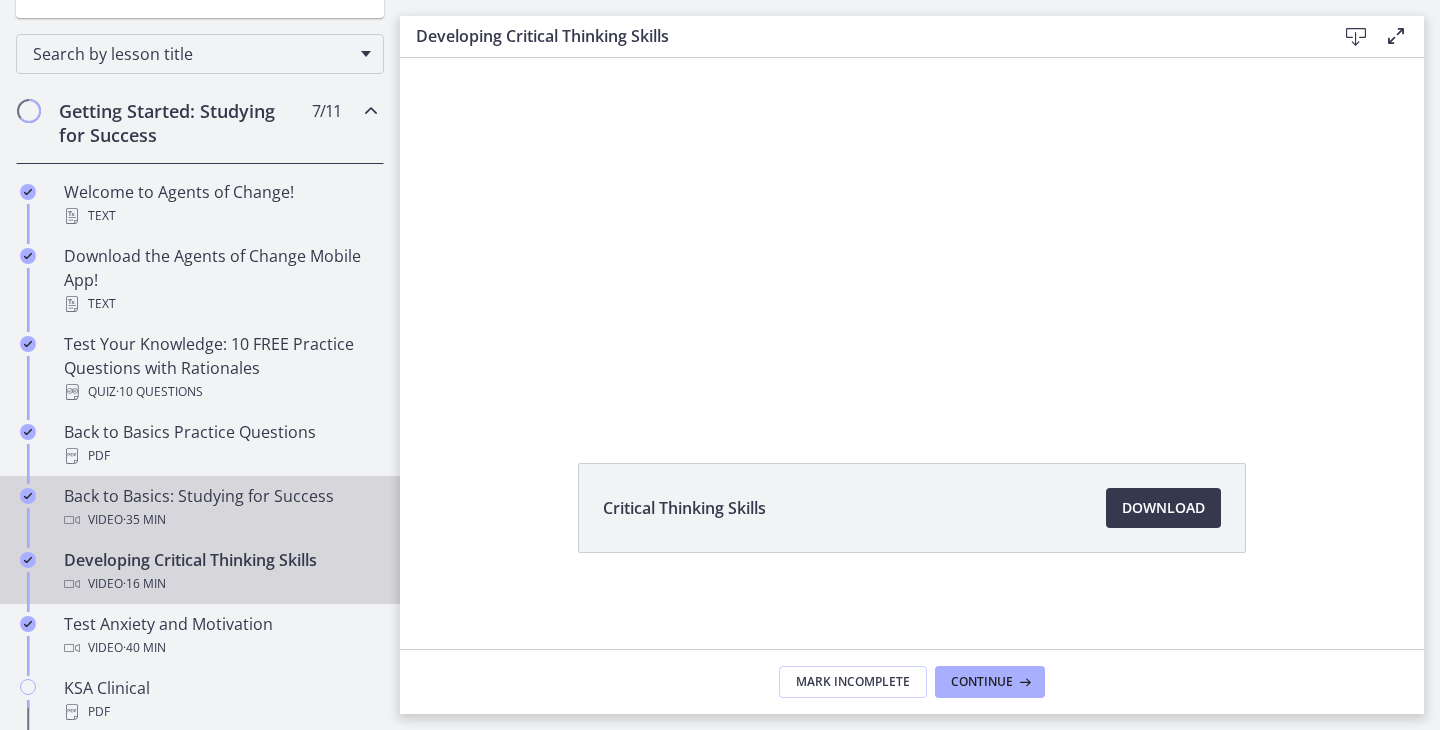 click on "Back to Basics: Studying for Success
Video
·  35 min" at bounding box center [200, 508] 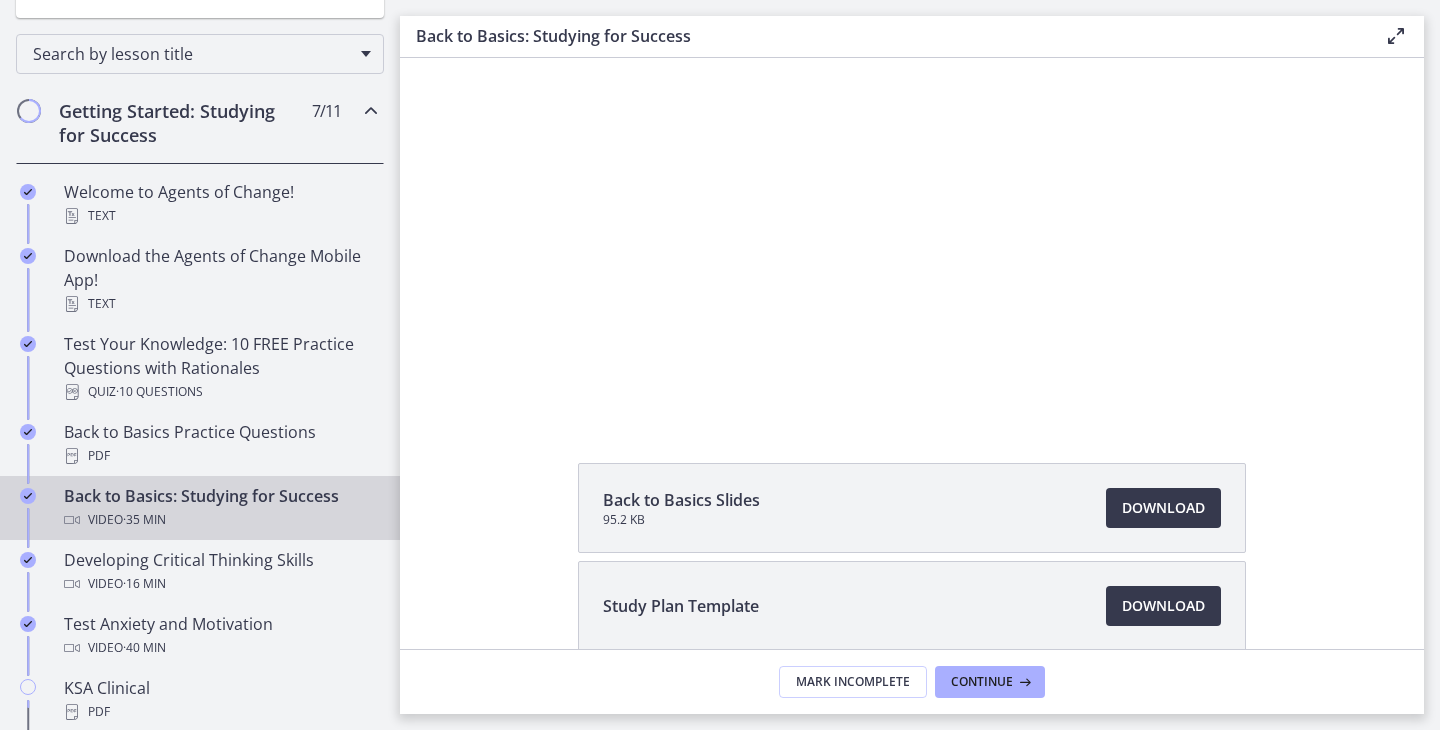 scroll, scrollTop: 0, scrollLeft: 0, axis: both 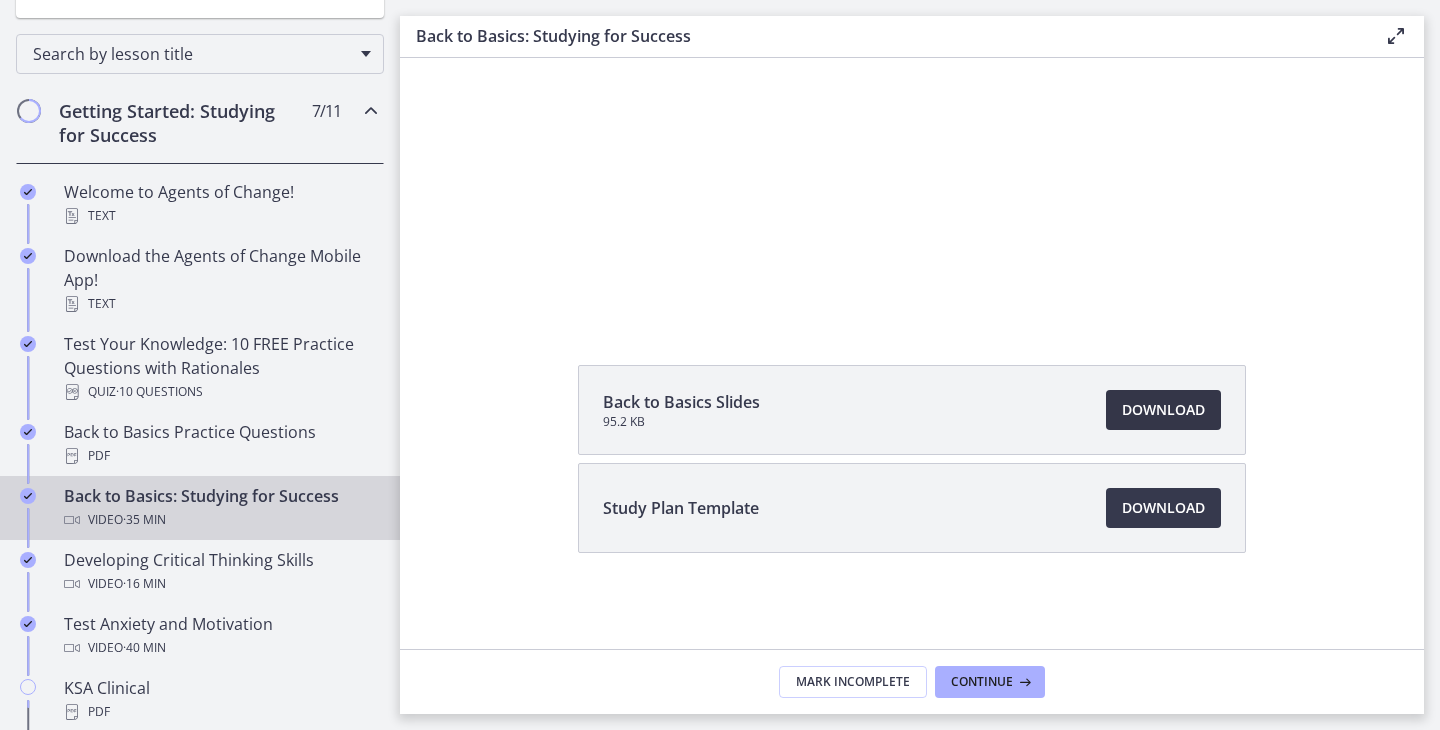 click on "Download
Opens in a new window" at bounding box center (1163, 410) 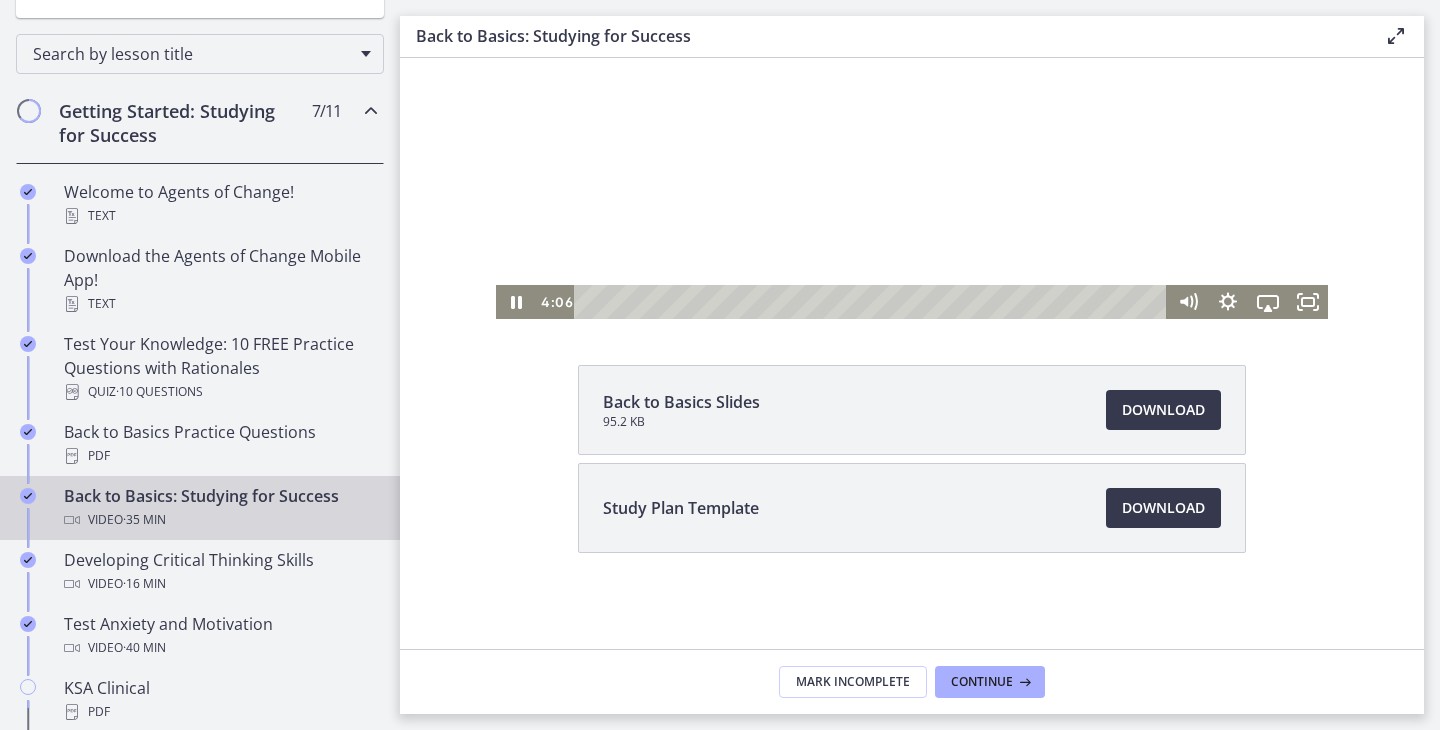 click at bounding box center (912, 85) 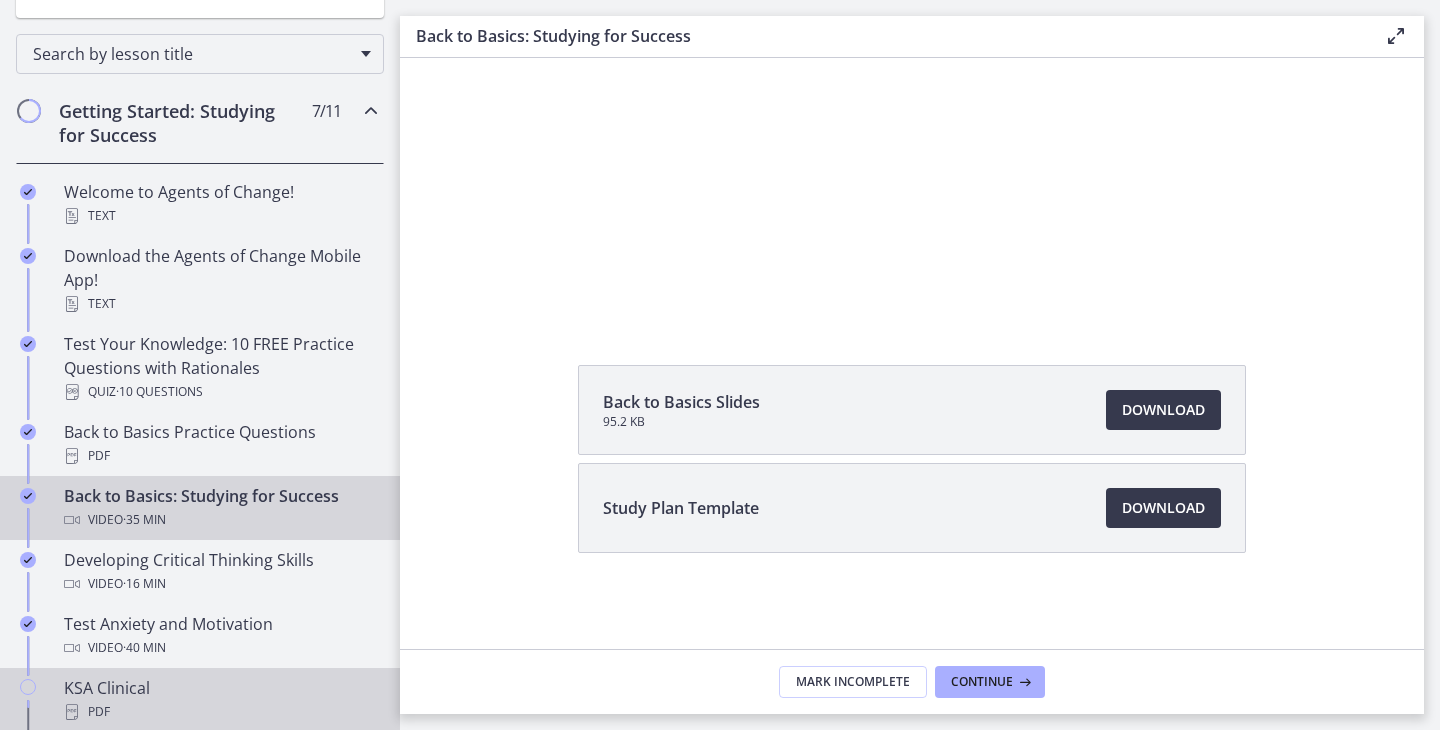 click on "KSA Clinical
PDF" at bounding box center (220, 700) 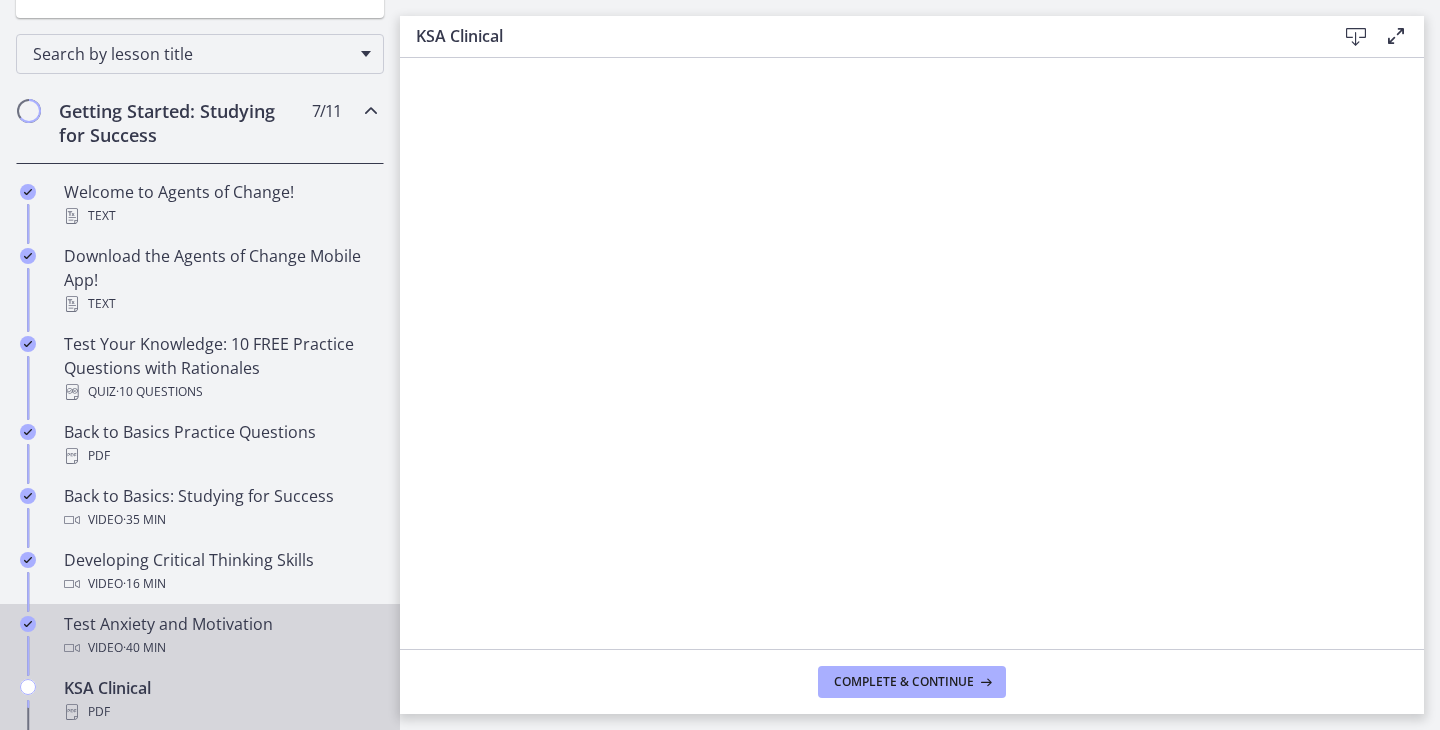 scroll, scrollTop: 0, scrollLeft: 0, axis: both 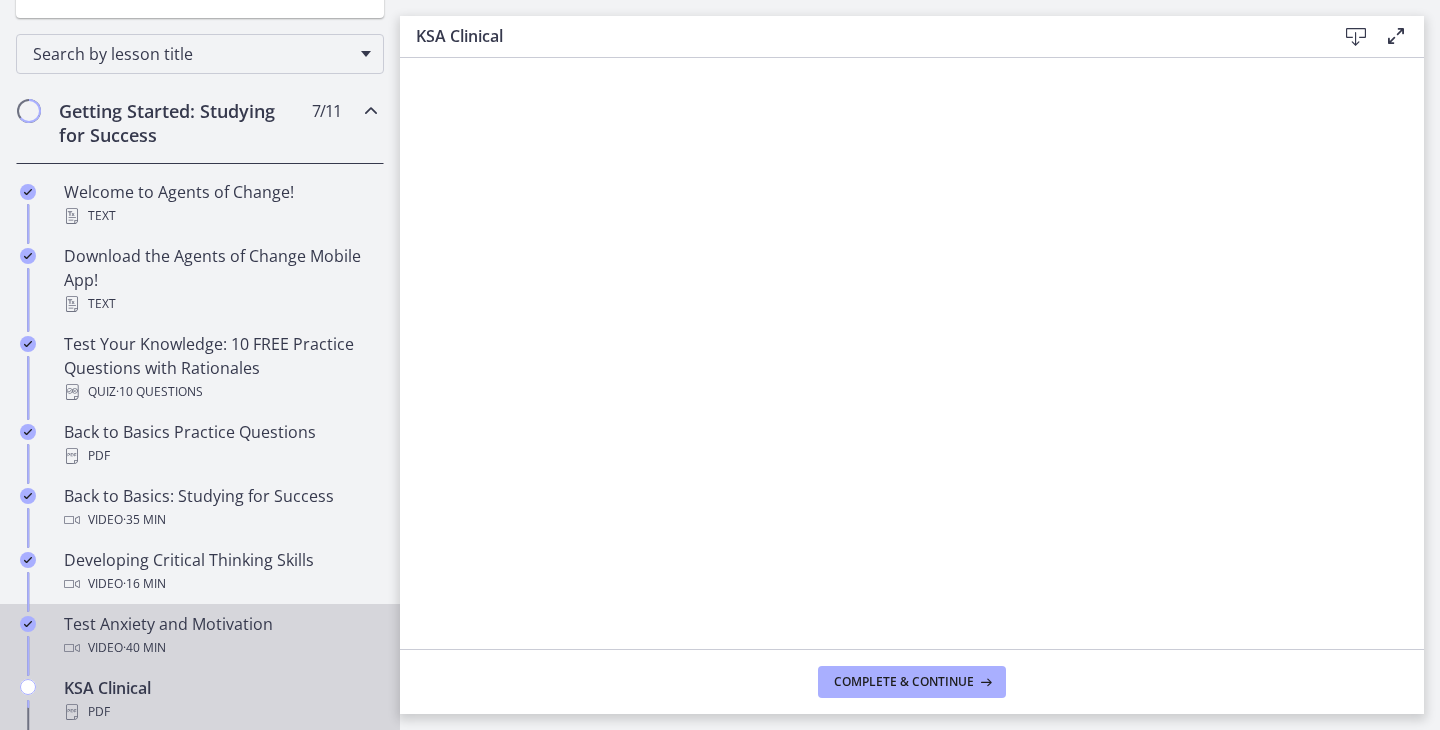 click on "Video
·  40 min" at bounding box center [220, 648] 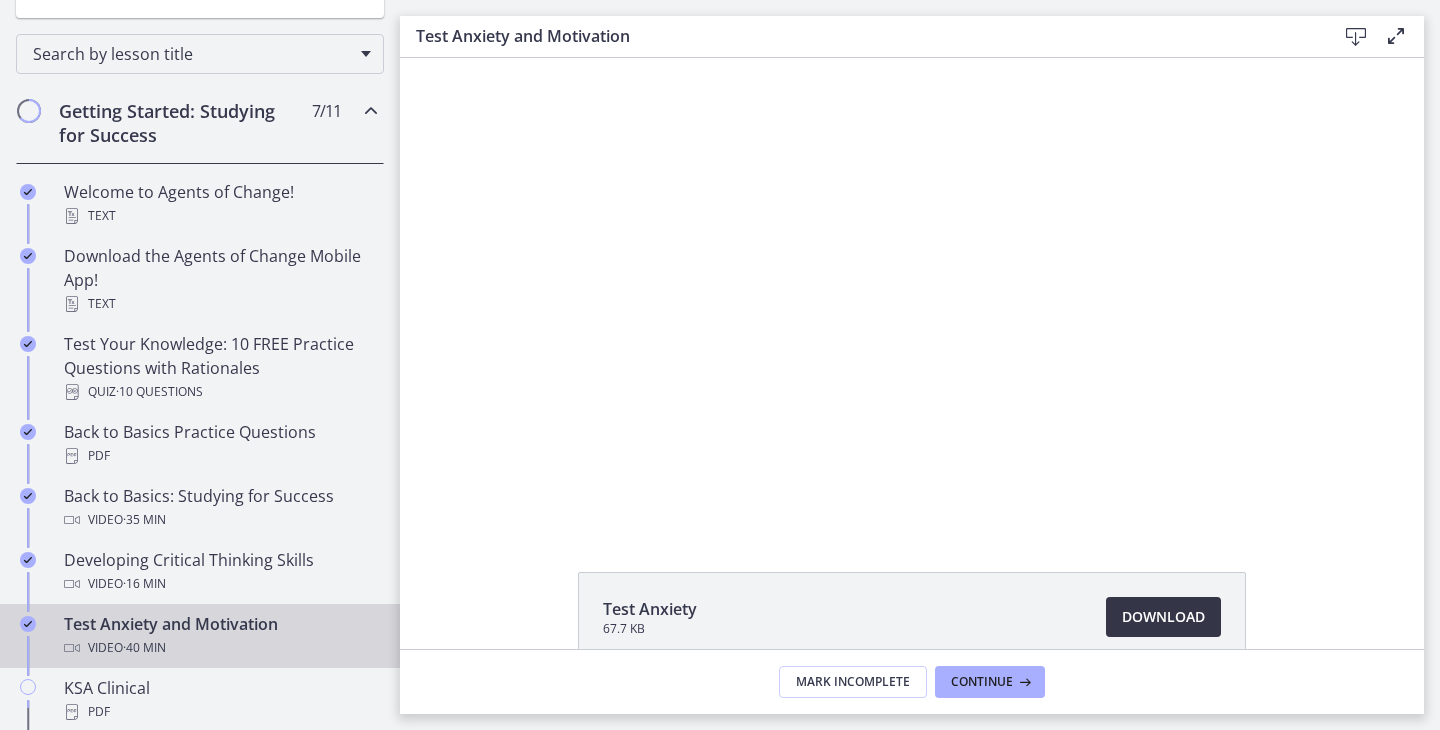 scroll, scrollTop: 0, scrollLeft: 0, axis: both 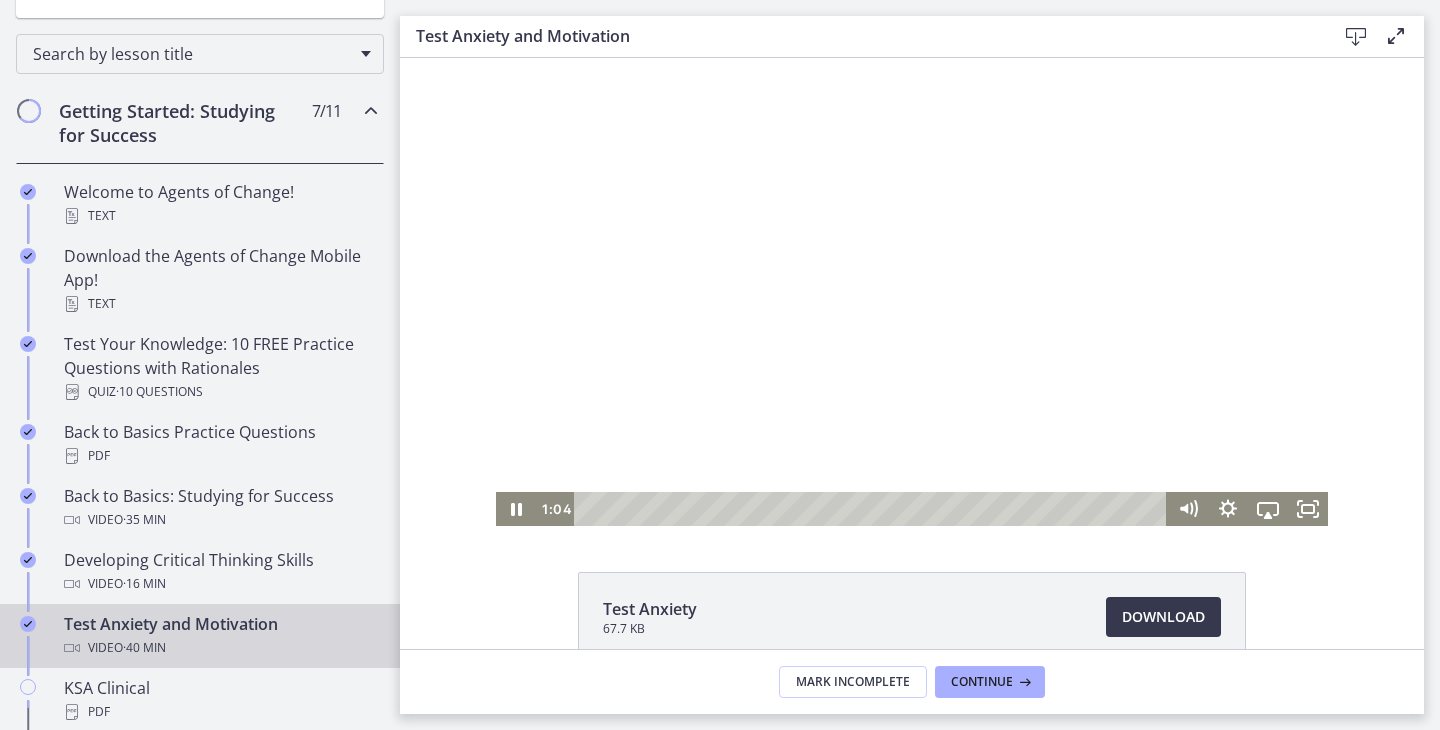 click at bounding box center [912, 292] 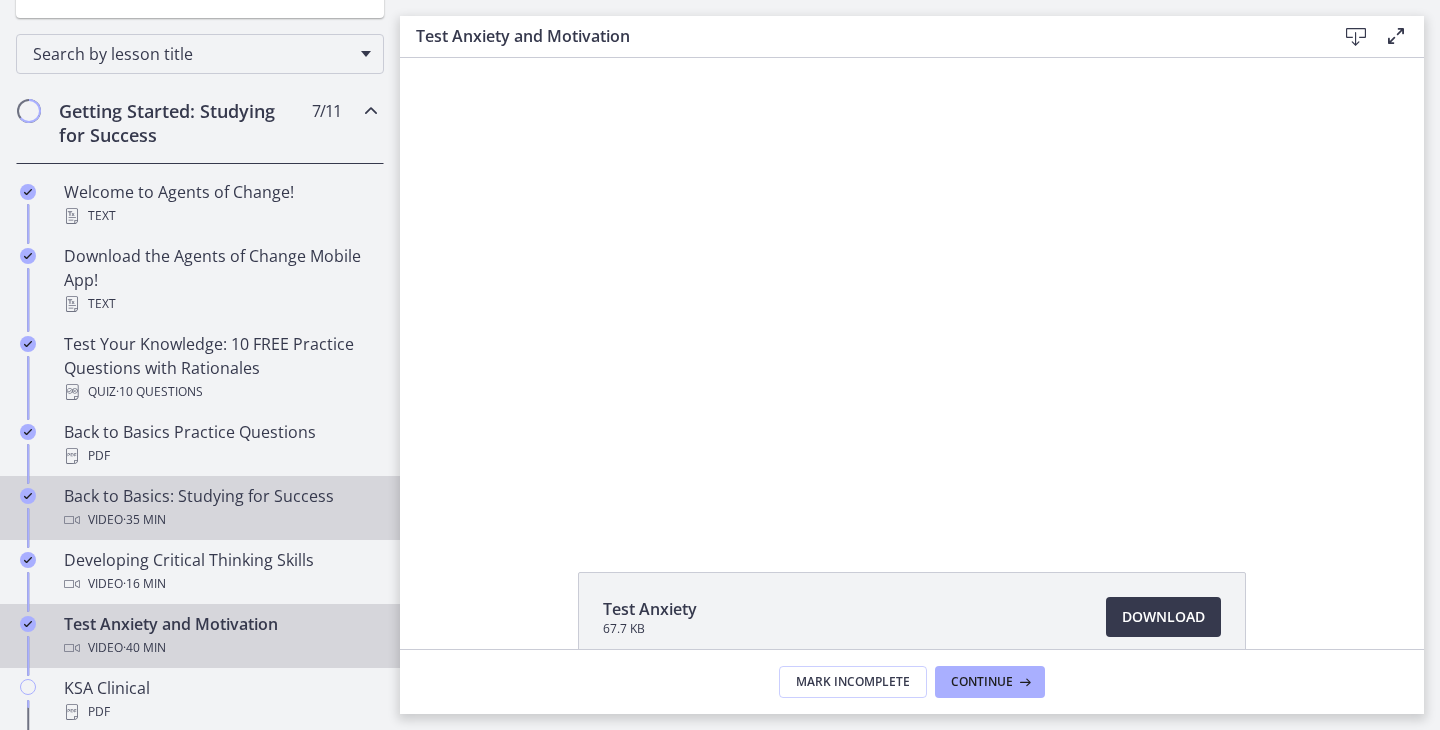 click on "Video
·  35 min" at bounding box center (220, 520) 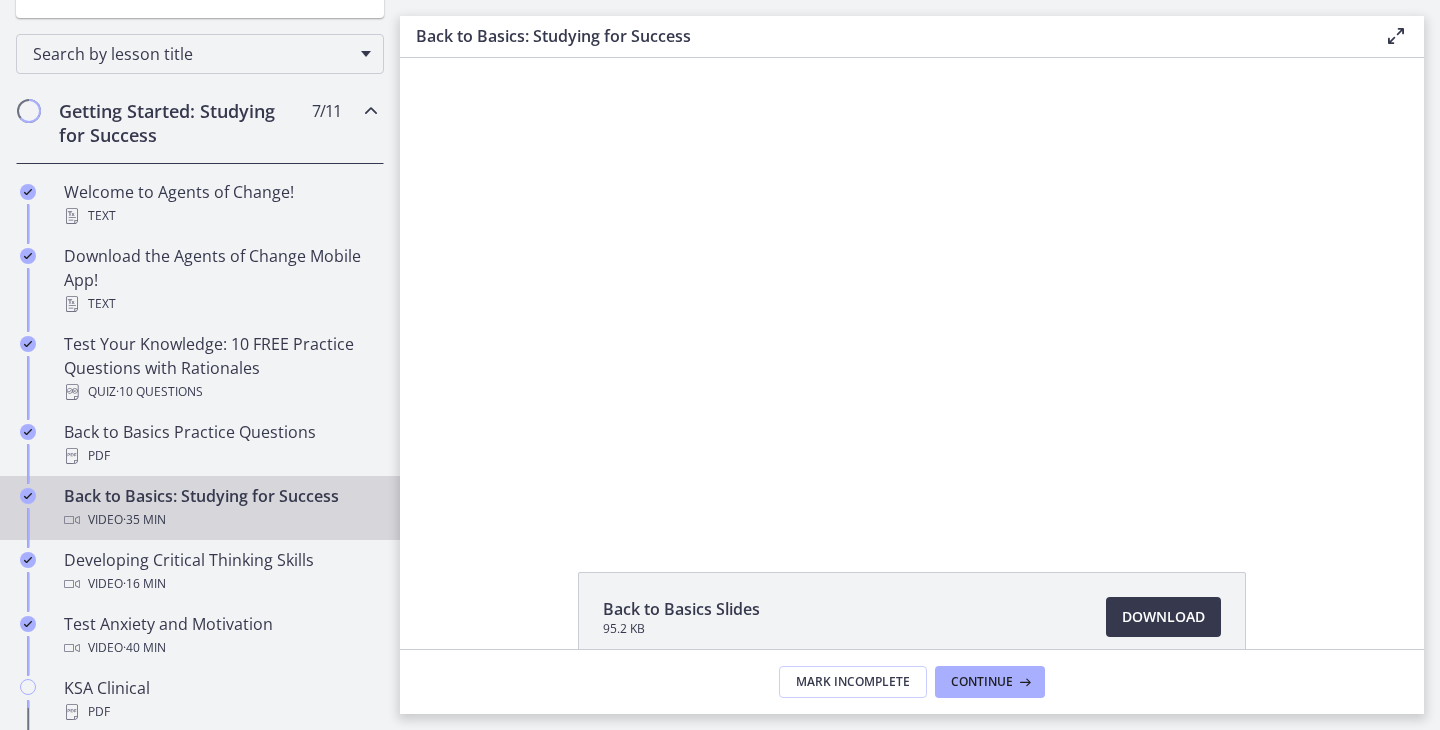 scroll, scrollTop: 0, scrollLeft: 0, axis: both 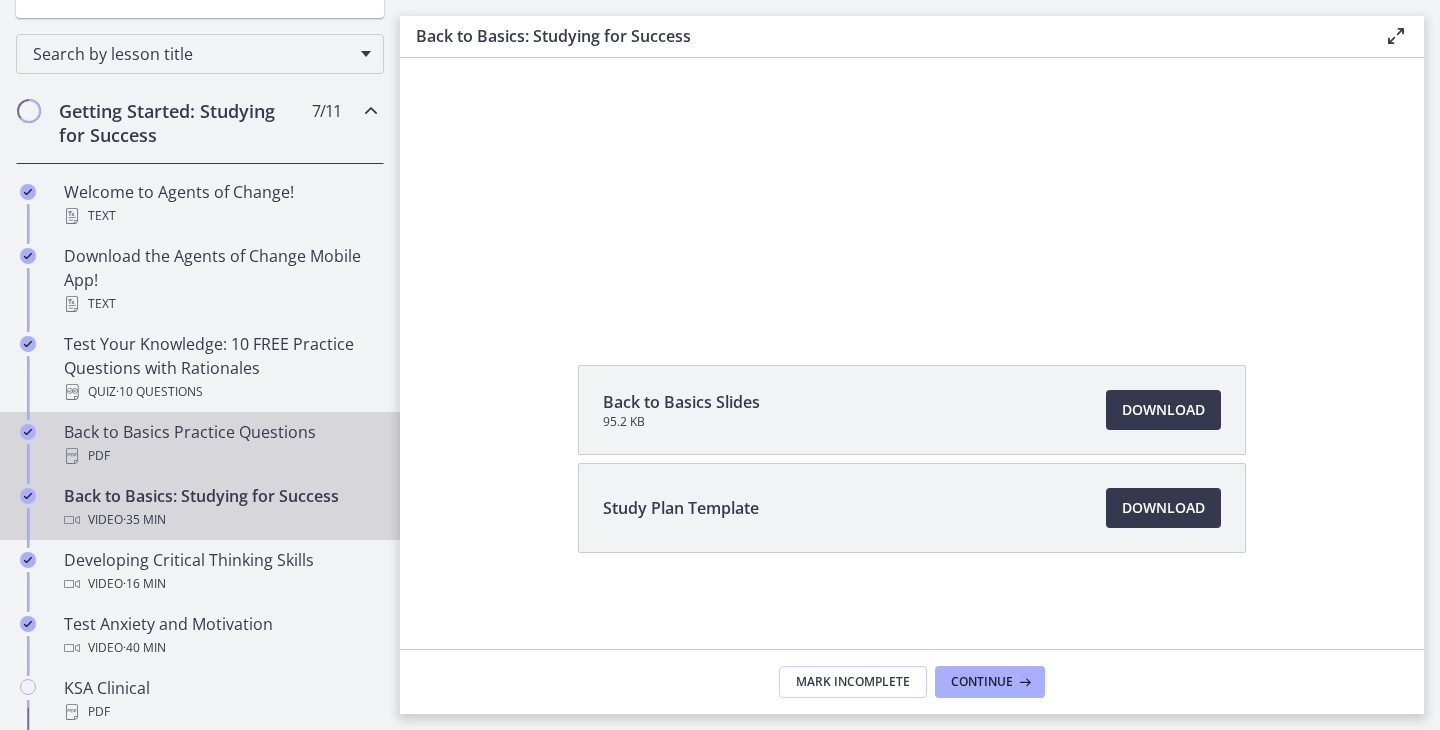 click on "Back to Basics Practice Questions
PDF" at bounding box center (220, 444) 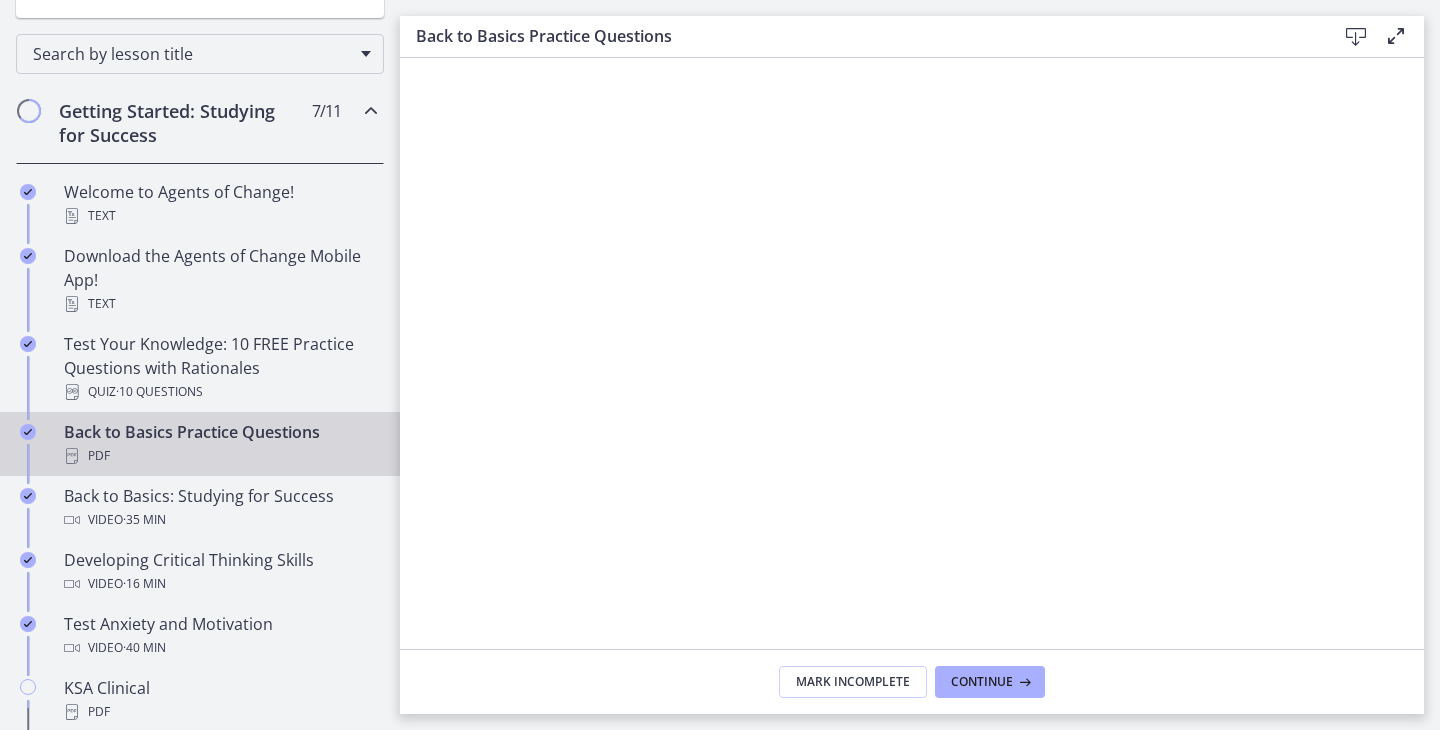 scroll, scrollTop: 0, scrollLeft: 0, axis: both 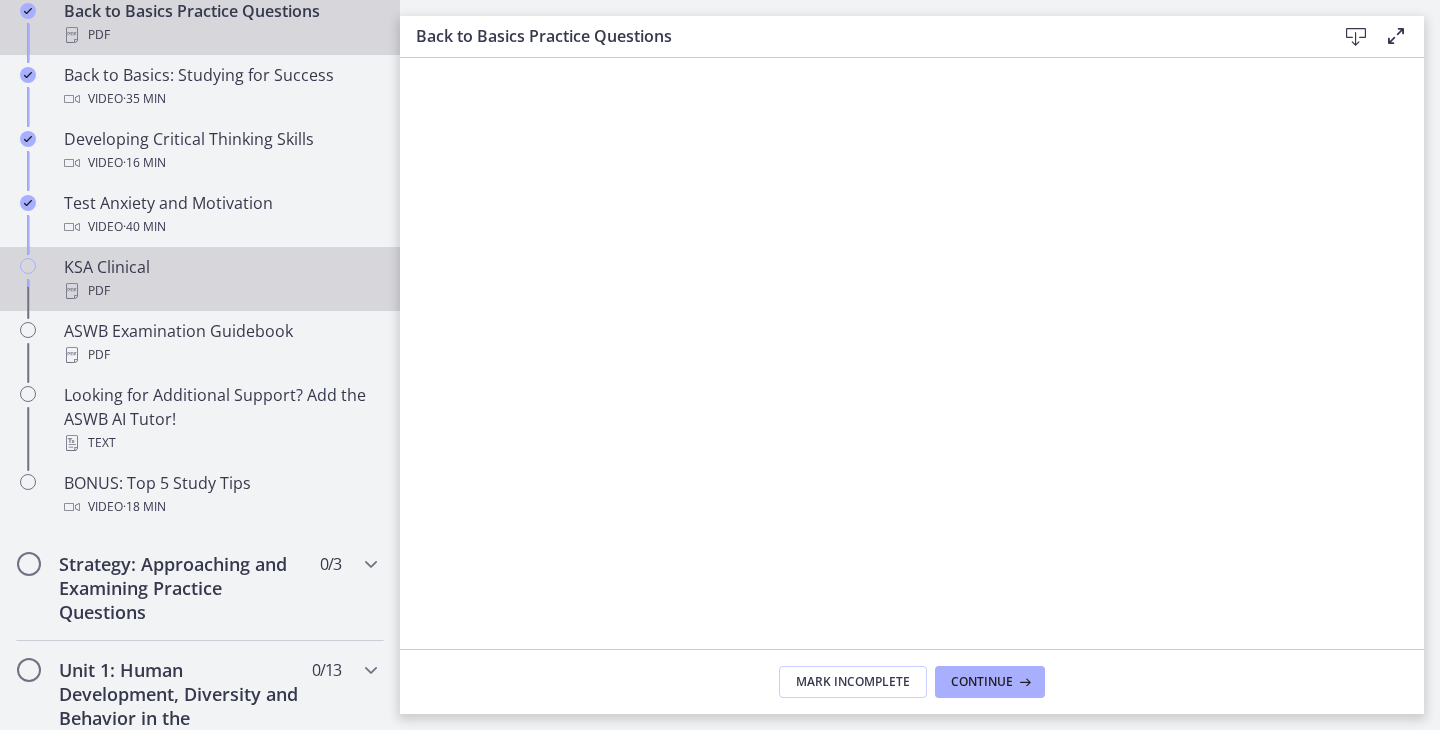 click on "PDF" at bounding box center [220, 291] 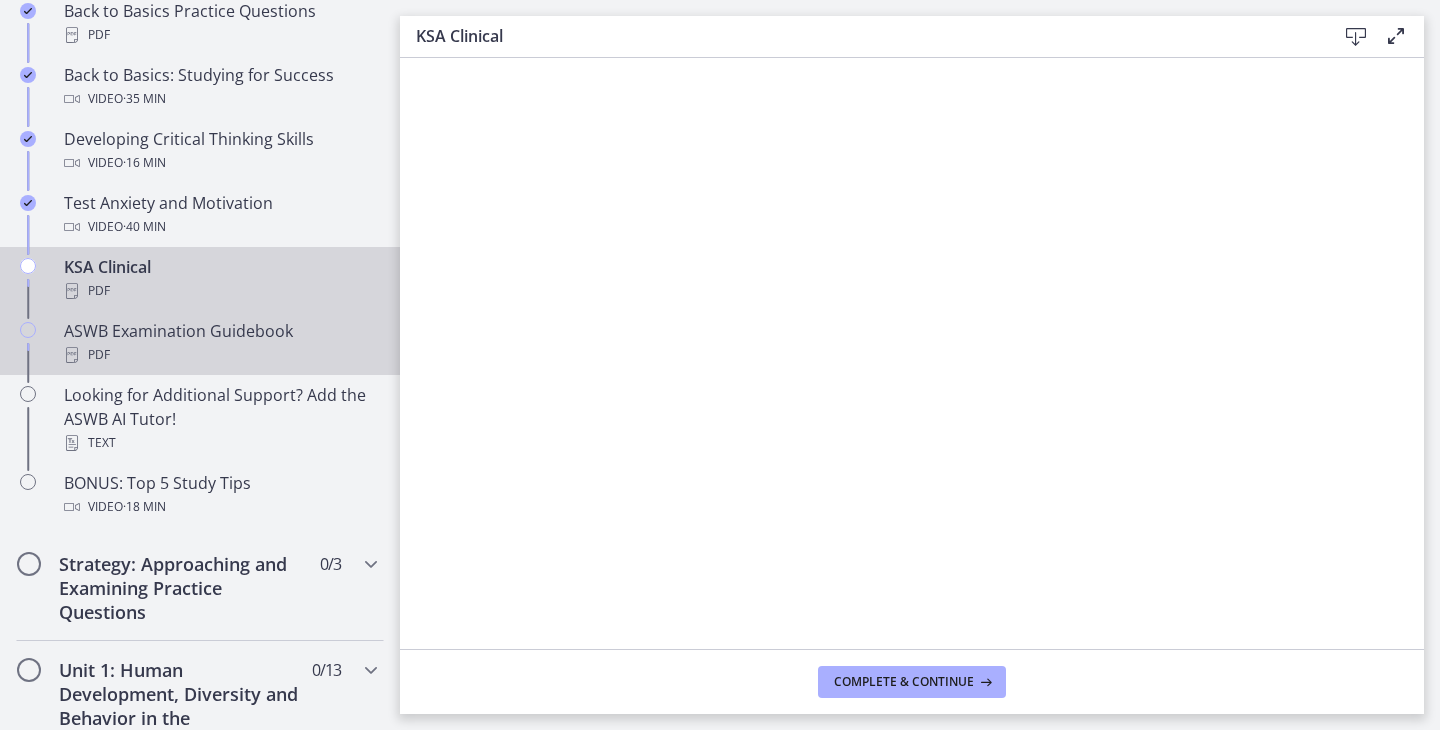 click at bounding box center (1356, 37) 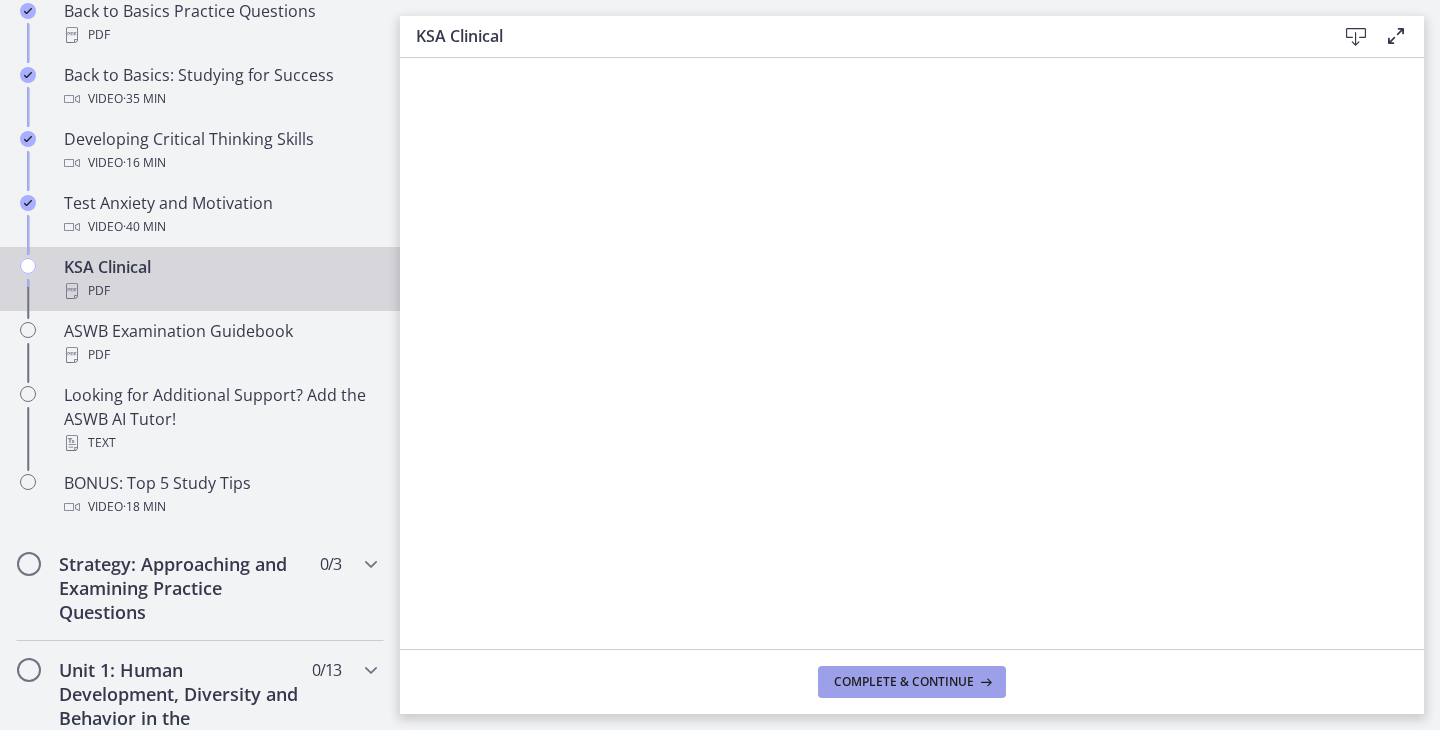 click on "Complete & continue" at bounding box center [904, 682] 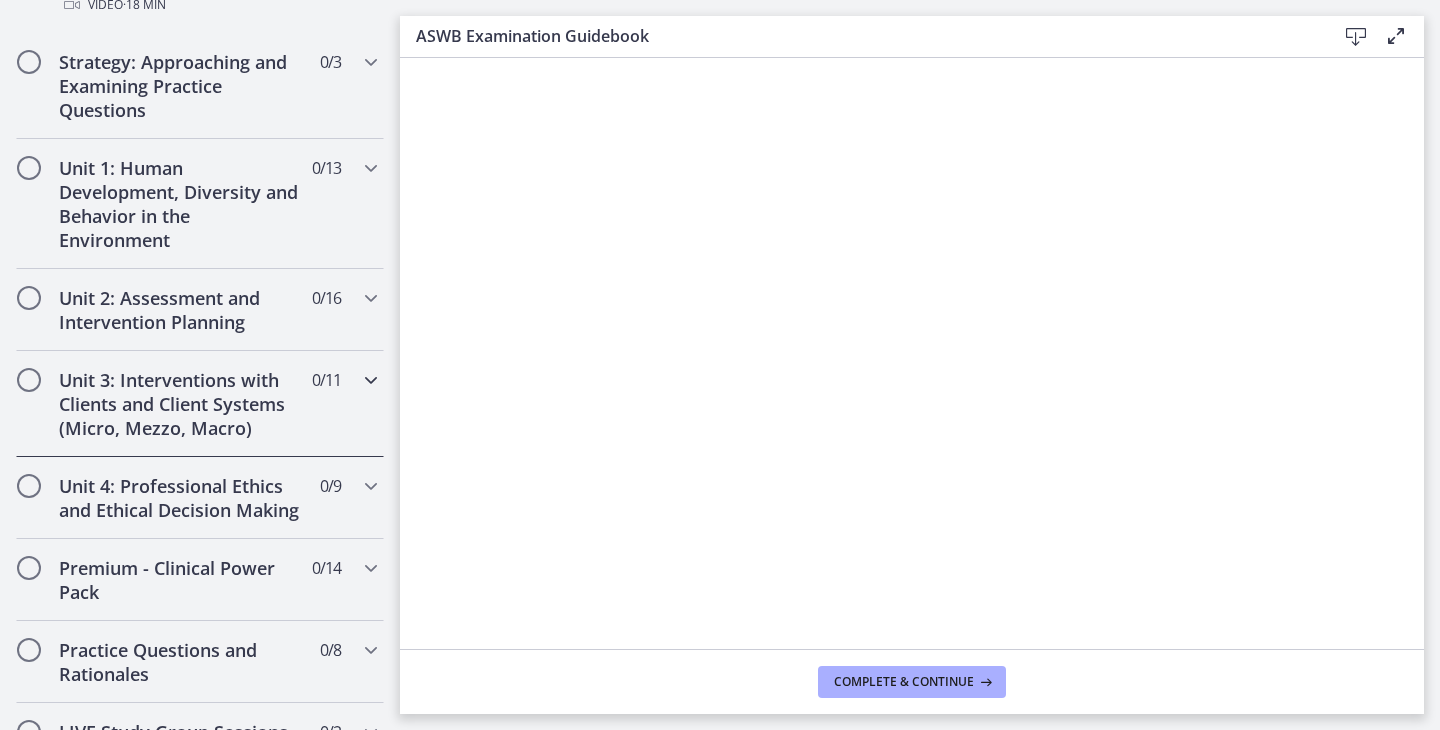 scroll, scrollTop: 1228, scrollLeft: 0, axis: vertical 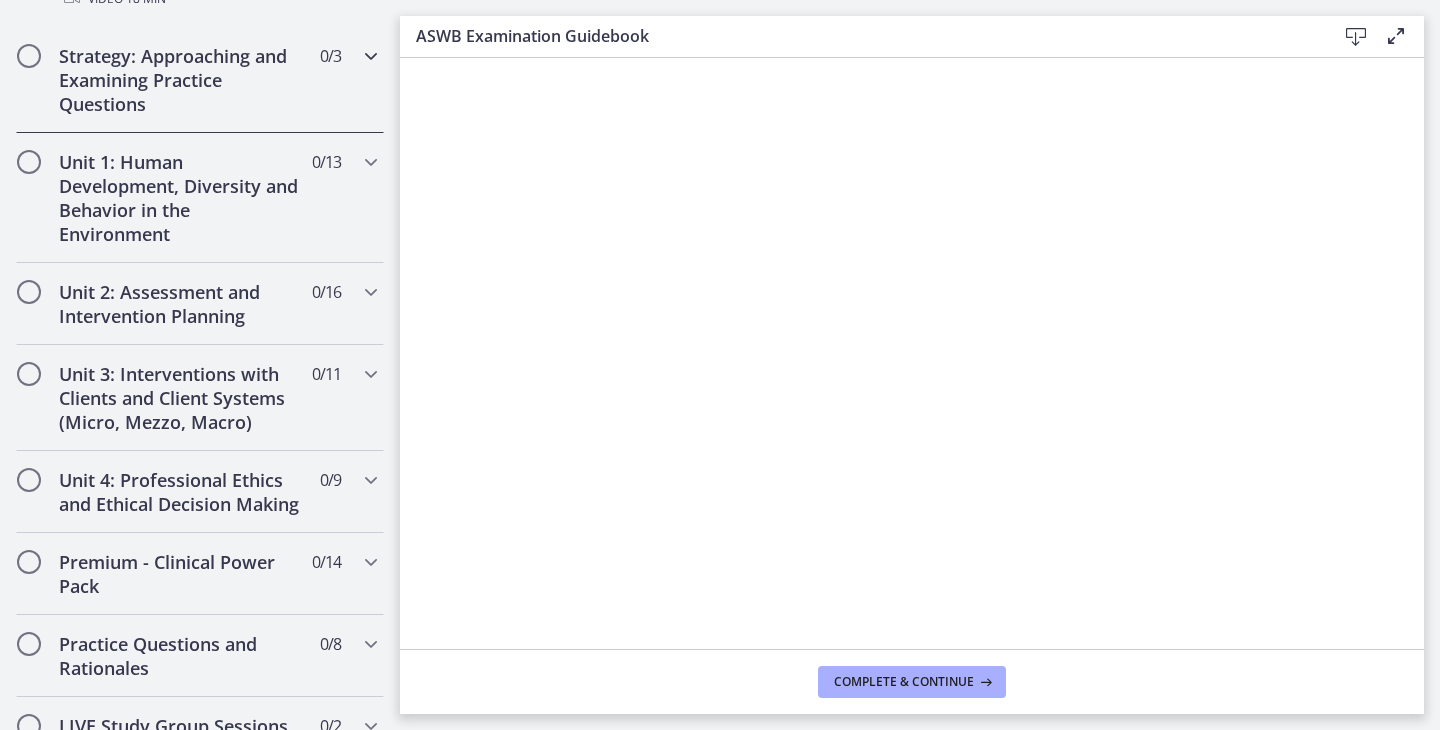 click on "Strategy: Approaching and Examining Practice Questions" at bounding box center [181, 80] 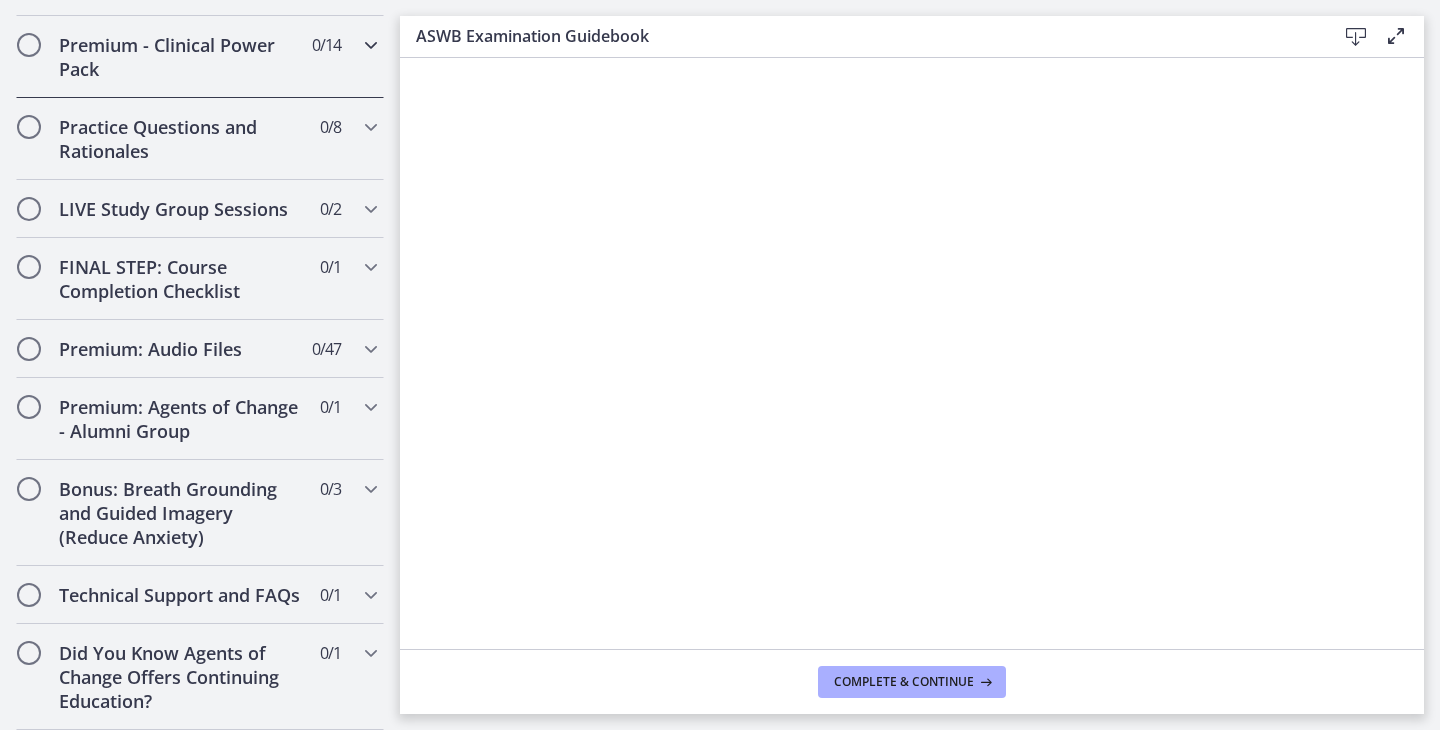 scroll, scrollTop: 1185, scrollLeft: 0, axis: vertical 